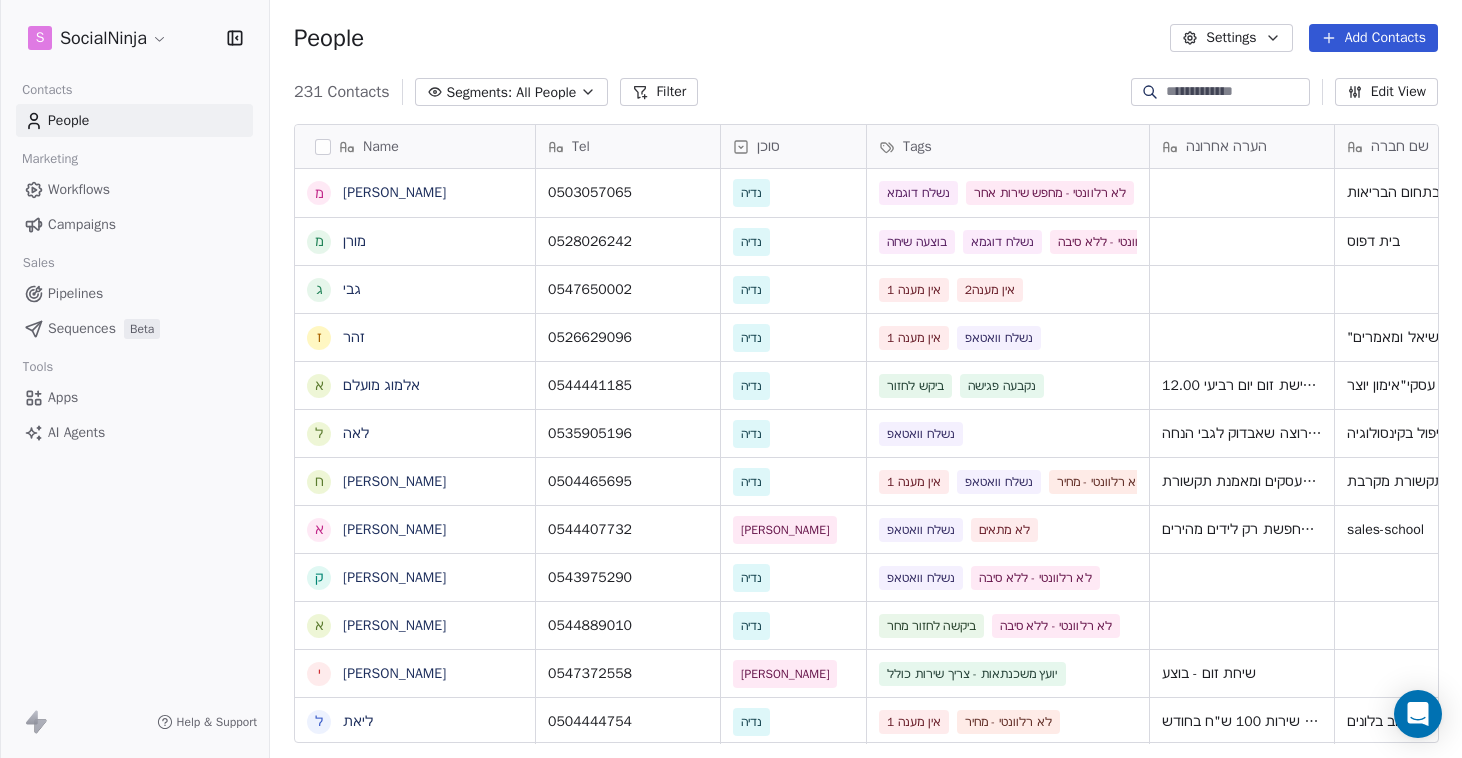 scroll, scrollTop: 0, scrollLeft: 0, axis: both 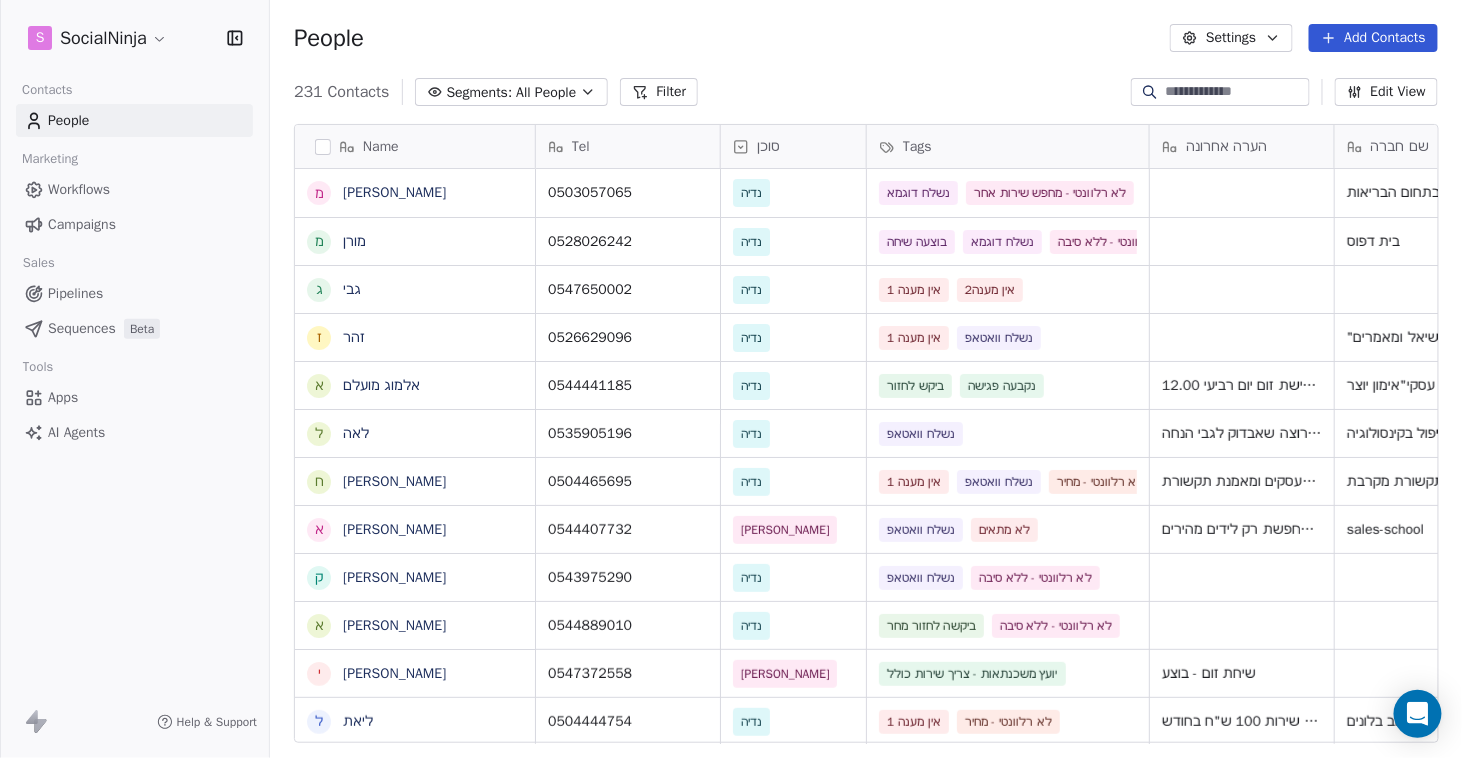click on "Add Contacts" at bounding box center (1373, 38) 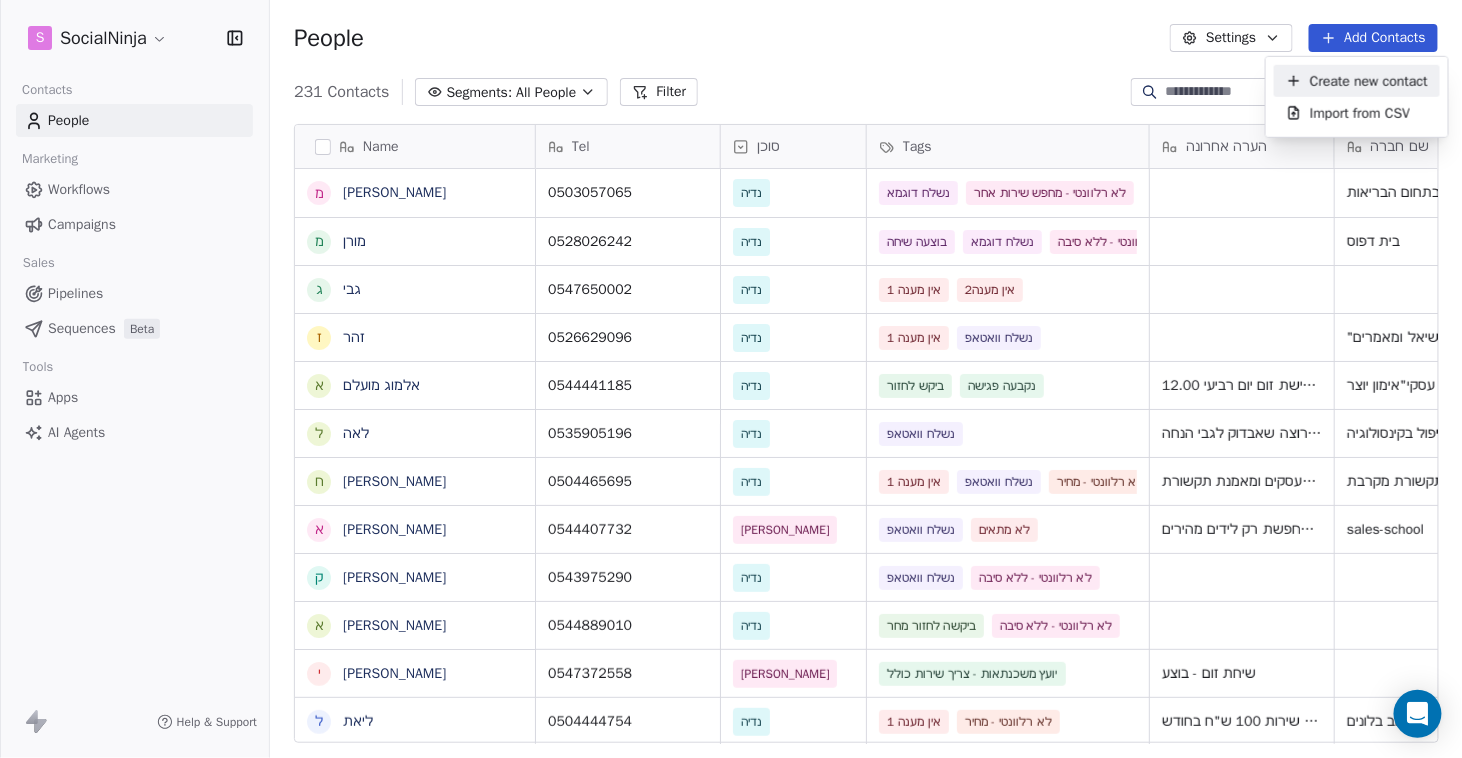 click on "Create new contact" at bounding box center (1369, 80) 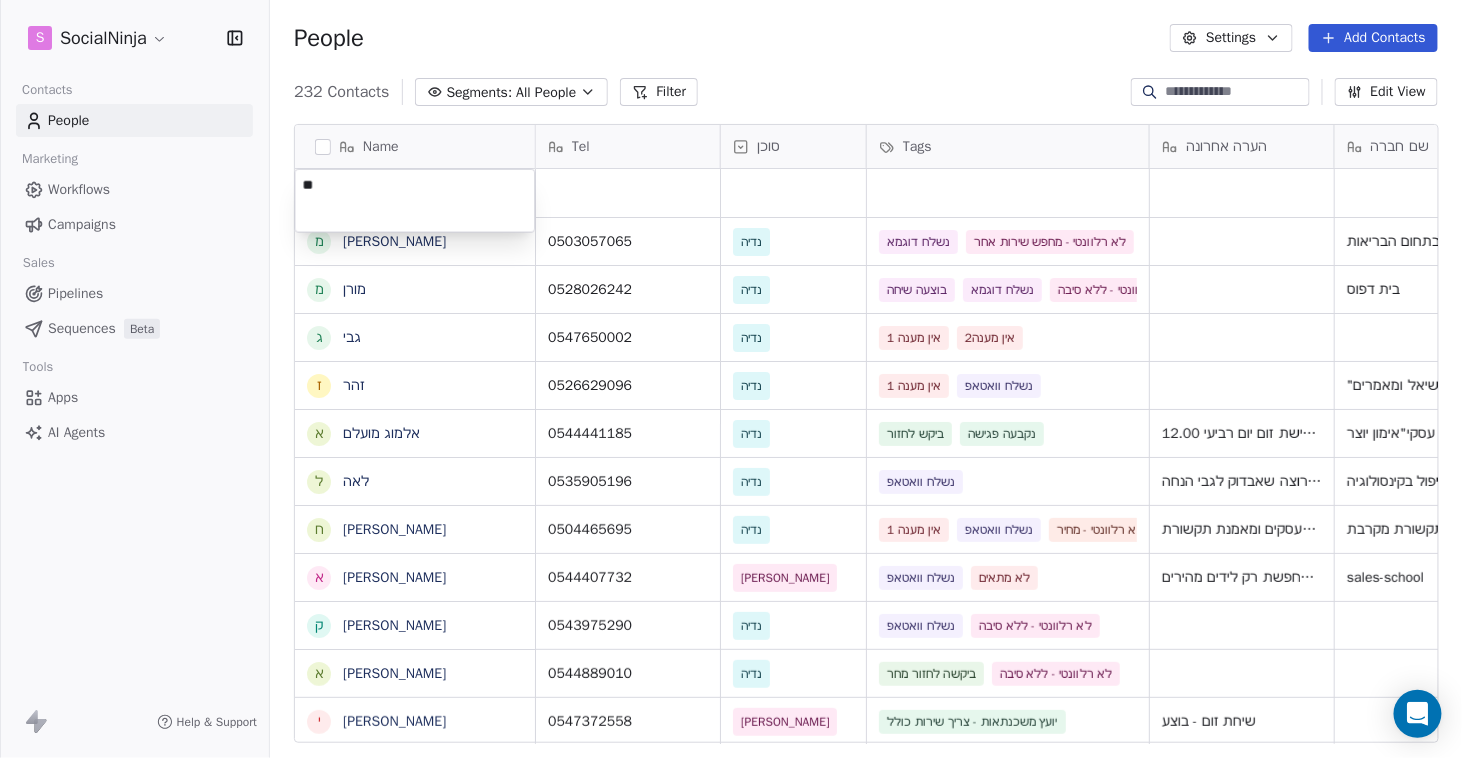 type on "***" 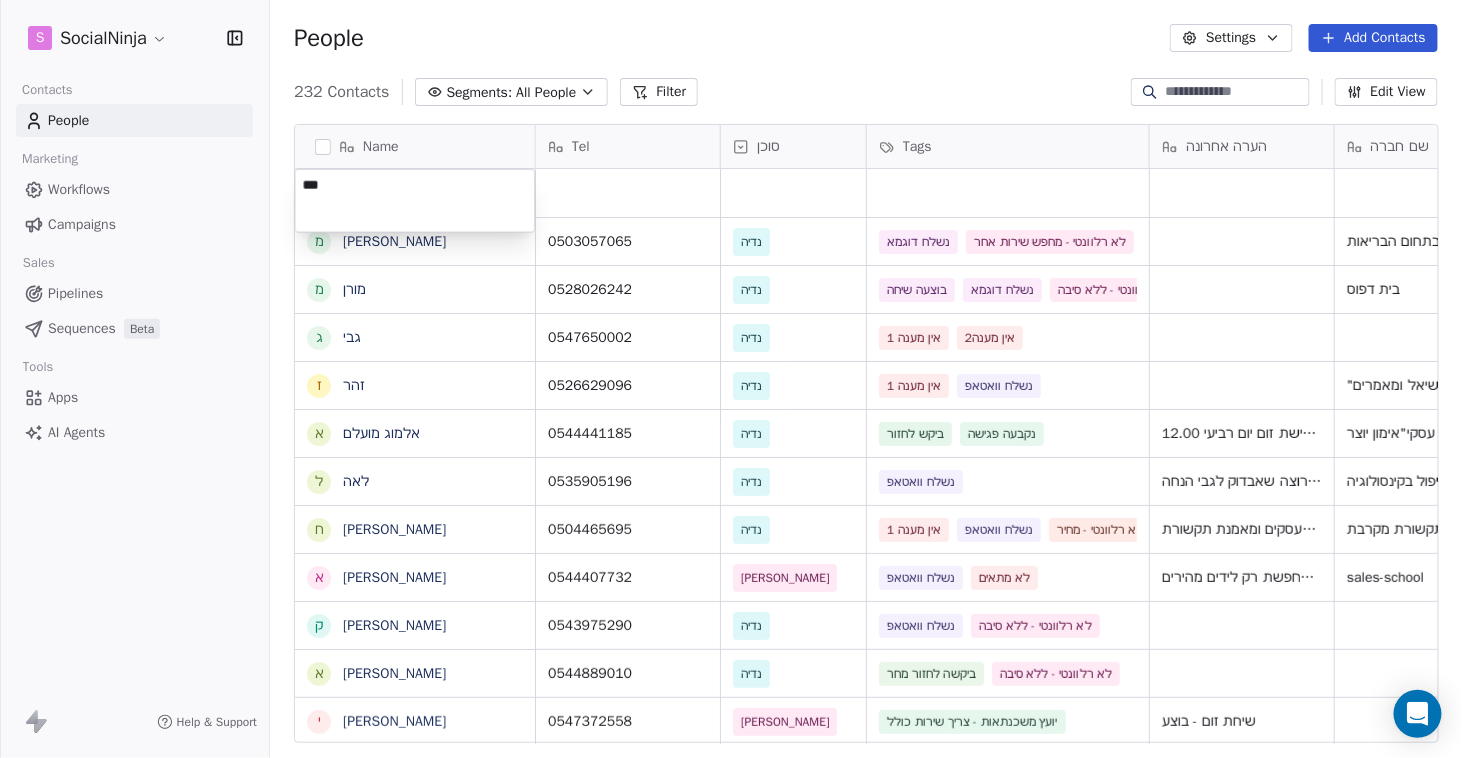 click on "S SocialNinja Contacts People Marketing Workflows Campaigns Sales Pipelines Sequences Beta Tools Apps AI Agents Help & Support People Settings  Add Contacts 232 Contacts Segments: All People Filter  Edit View Tag Add to Sequence Export Name מ [PERSON_NAME] מ [PERSON_NAME] ג גבי ז [PERSON_NAME] א [PERSON_NAME] ל [PERSON_NAME] ח [PERSON_NAME] א [PERSON_NAME] ק [PERSON_NAME] א [PERSON_NAME] י [PERSON_NAME] ל [PERSON_NAME] ו [PERSON_NAME] א [PERSON_NAME] ש שלי [PERSON_NAME] ל [PERSON_NAME] ח [PERSON_NAME] ה [PERSON_NAME] י [PERSON_NAME] ד [PERSON_NAME] נ [PERSON_NAME] ז [PERSON_NAME] ש [PERSON_NAME] ת [PERSON_NAME] ת [PERSON_NAME] ל [PERSON_NAME] א [PERSON_NAME] מ [PERSON_NAME] י [PERSON_NAME] ל [PERSON_NAME] Tel סוכן Tags הערה אחרונה שם חברה Email Last Activity Date AST Created Date AST [DATE] 12:55 PM 0503057065 [PERSON_NAME] נשלח דוגמא לא רלוונטי - מחפש שירות אחר [EMAIL_ADDRESS][DOMAIN_NAME] [DATE] 11:08 AM 0528026242" at bounding box center (731, 379) 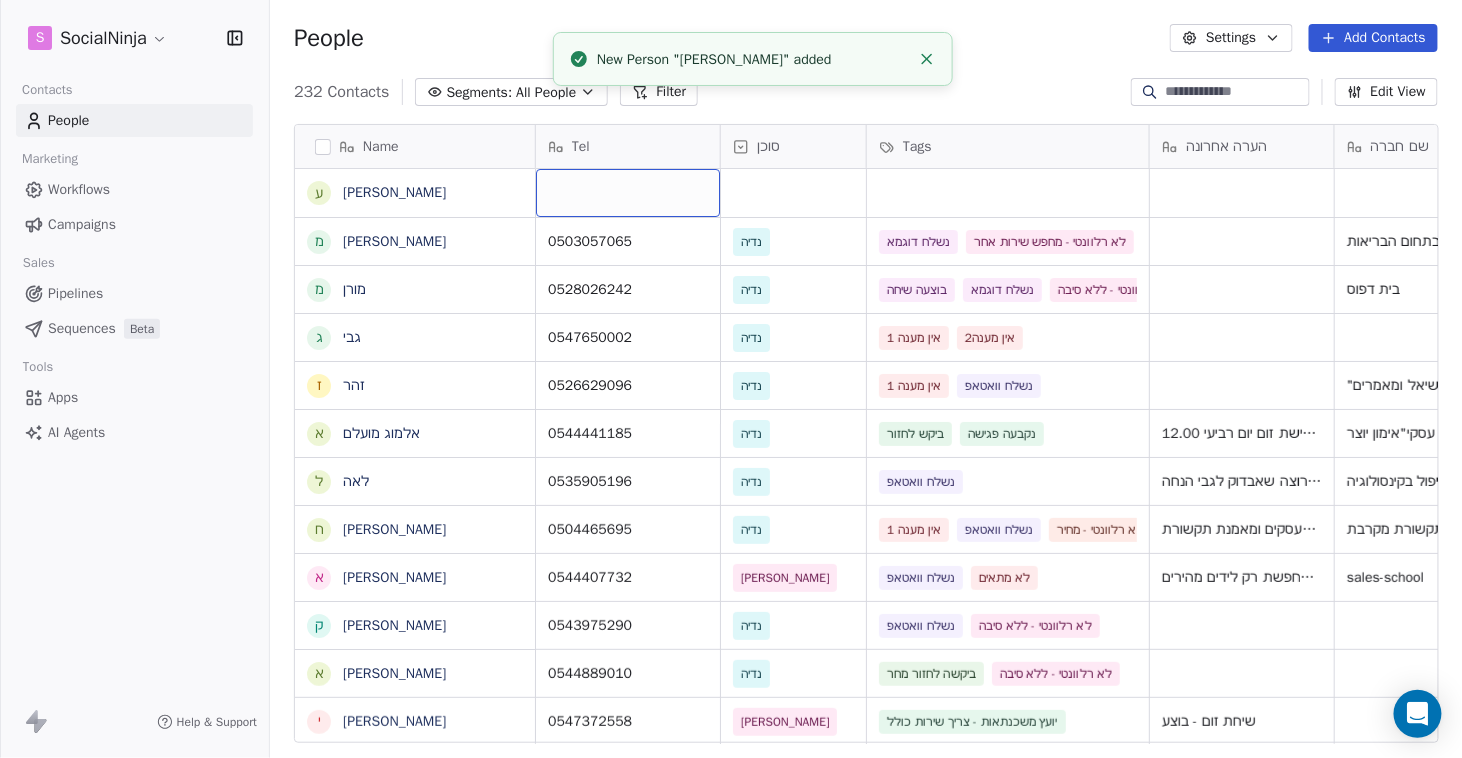 click at bounding box center (628, 193) 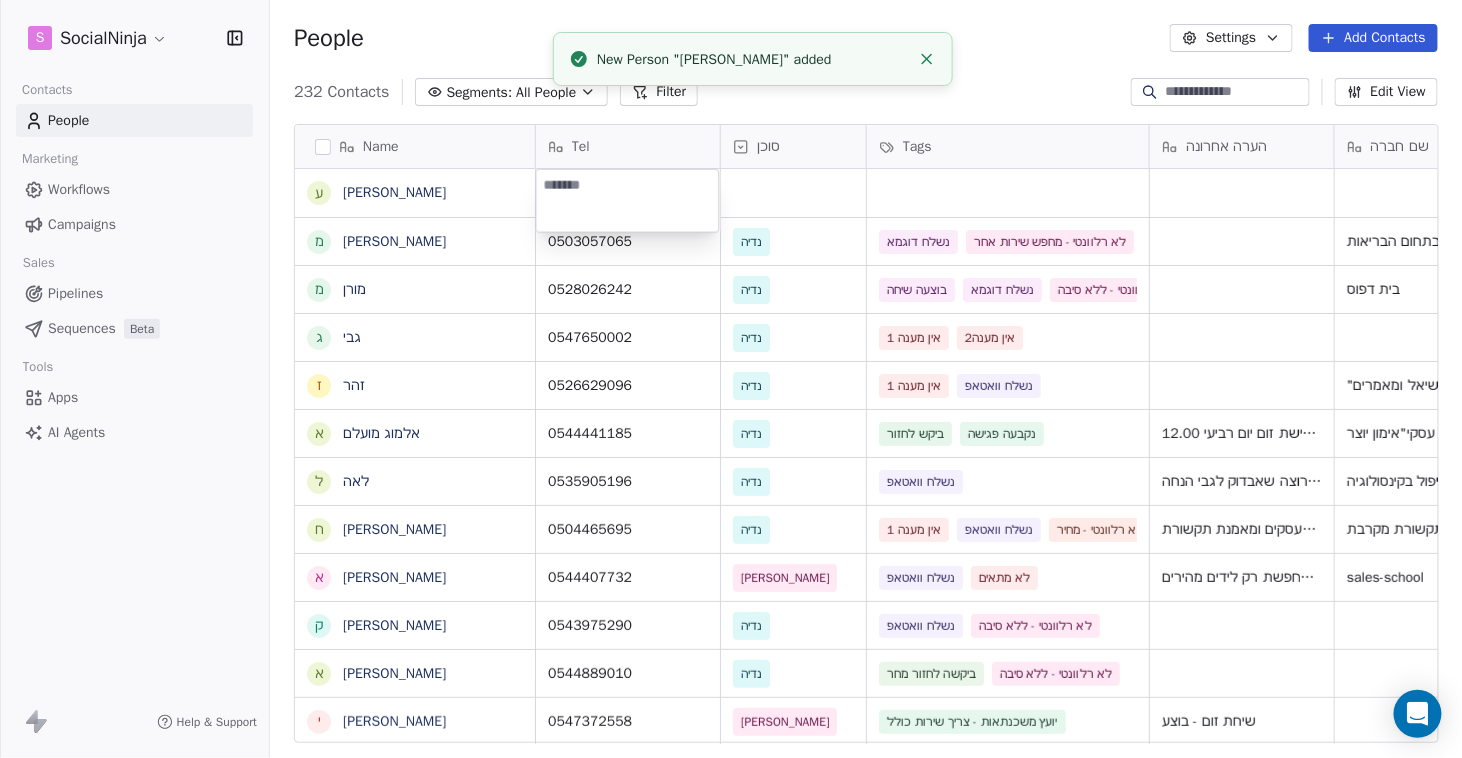 type on "**********" 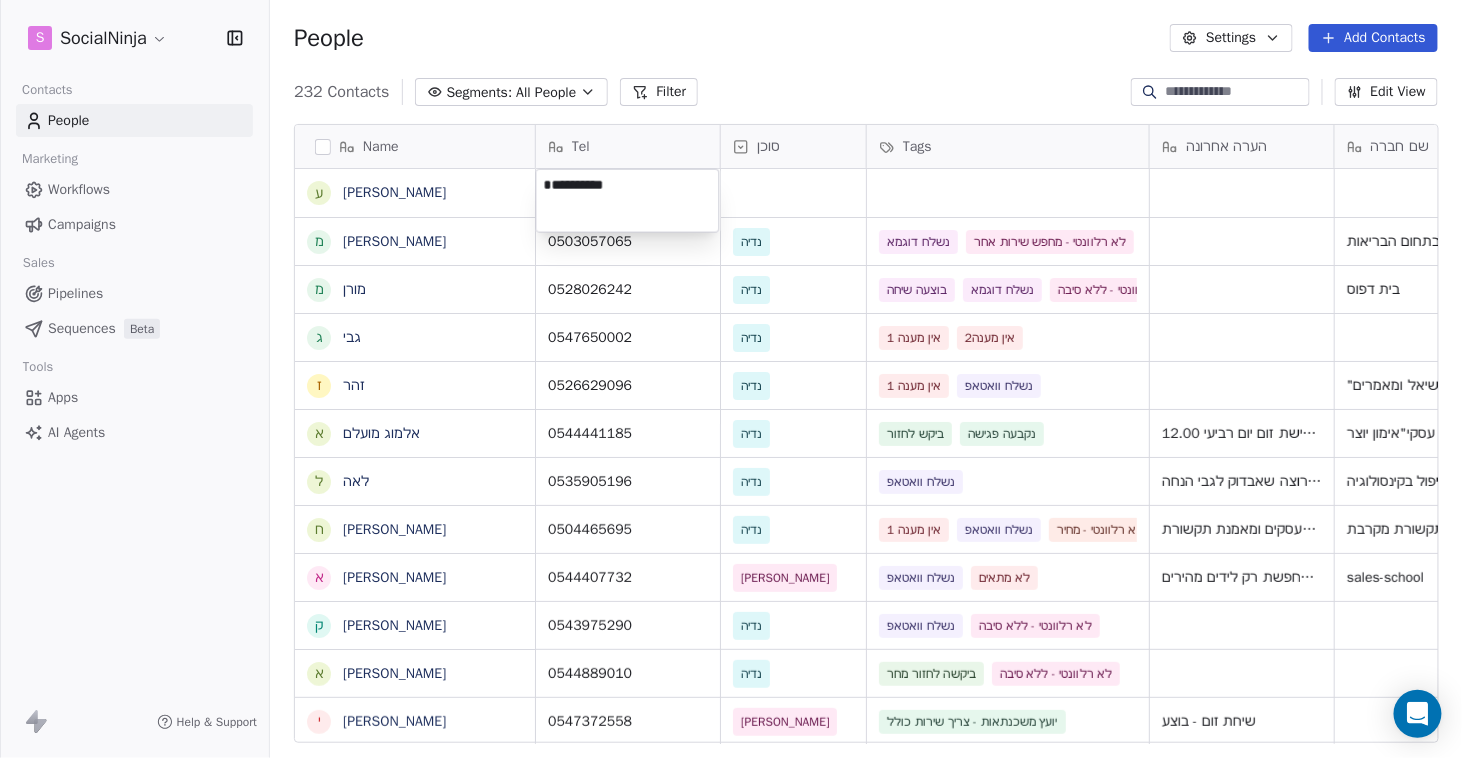 click on "S SocialNinja Contacts People Marketing Workflows Campaigns Sales Pipelines Sequences Beta Tools Apps AI Agents Help & Support People Settings  Add Contacts 232 Contacts Segments: All People Filter  Edit View Tag Add to Sequence Export Name ע [PERSON_NAME] מ [PERSON_NAME] מ [PERSON_NAME] ג גבי ז [PERSON_NAME] א [PERSON_NAME] ל [PERSON_NAME] ח [PERSON_NAME] א [PERSON_NAME] ק [PERSON_NAME] א [PERSON_NAME] י [PERSON_NAME] ל [PERSON_NAME] ו [PERSON_NAME] [PERSON_NAME] ש שלי [PERSON_NAME] ל [PERSON_NAME] ח [PERSON_NAME] ה [PERSON_NAME] י [PERSON_NAME] ד [PERSON_NAME] נ [PERSON_NAME] ז [PERSON_NAME] ש [PERSON_NAME] ת [PERSON_NAME] ת [PERSON_NAME] ל [PERSON_NAME] א [PERSON_NAME] מ [PERSON_NAME] י [PERSON_NAME] ל [PERSON_NAME] Tel סוכן Tags הערה אחרונה שם חברה Email Last Activity Date AST Created Date AST [DATE] 12:55 PM 0503057065 [PERSON_NAME] נשלח דוגמא לא רלוונטי - מחפש שירות אחר [EMAIL_ADDRESS][DOMAIN_NAME] [DATE] 11:08 AM [PERSON_NAME]" at bounding box center (731, 379) 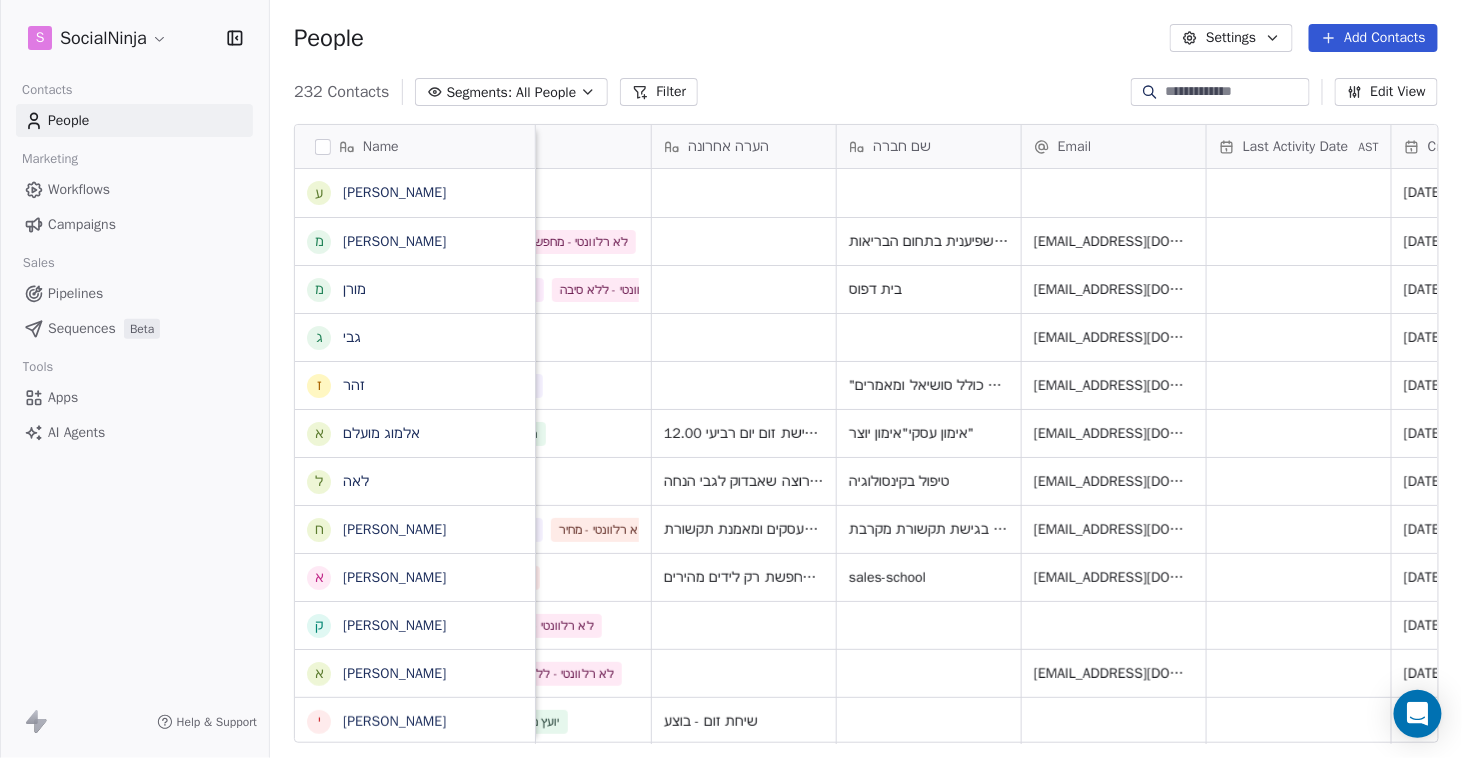 scroll, scrollTop: 0, scrollLeft: 504, axis: horizontal 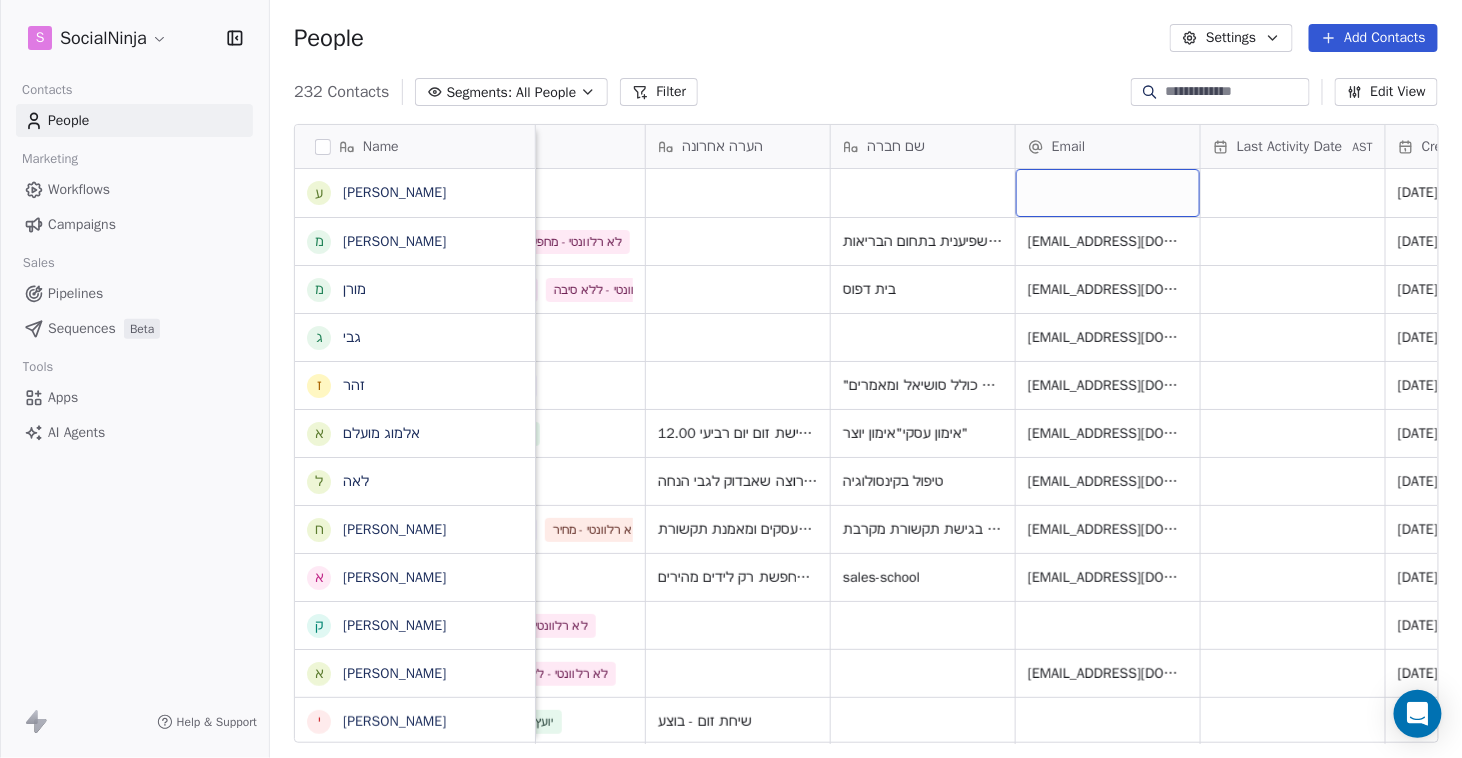 click at bounding box center (1108, 193) 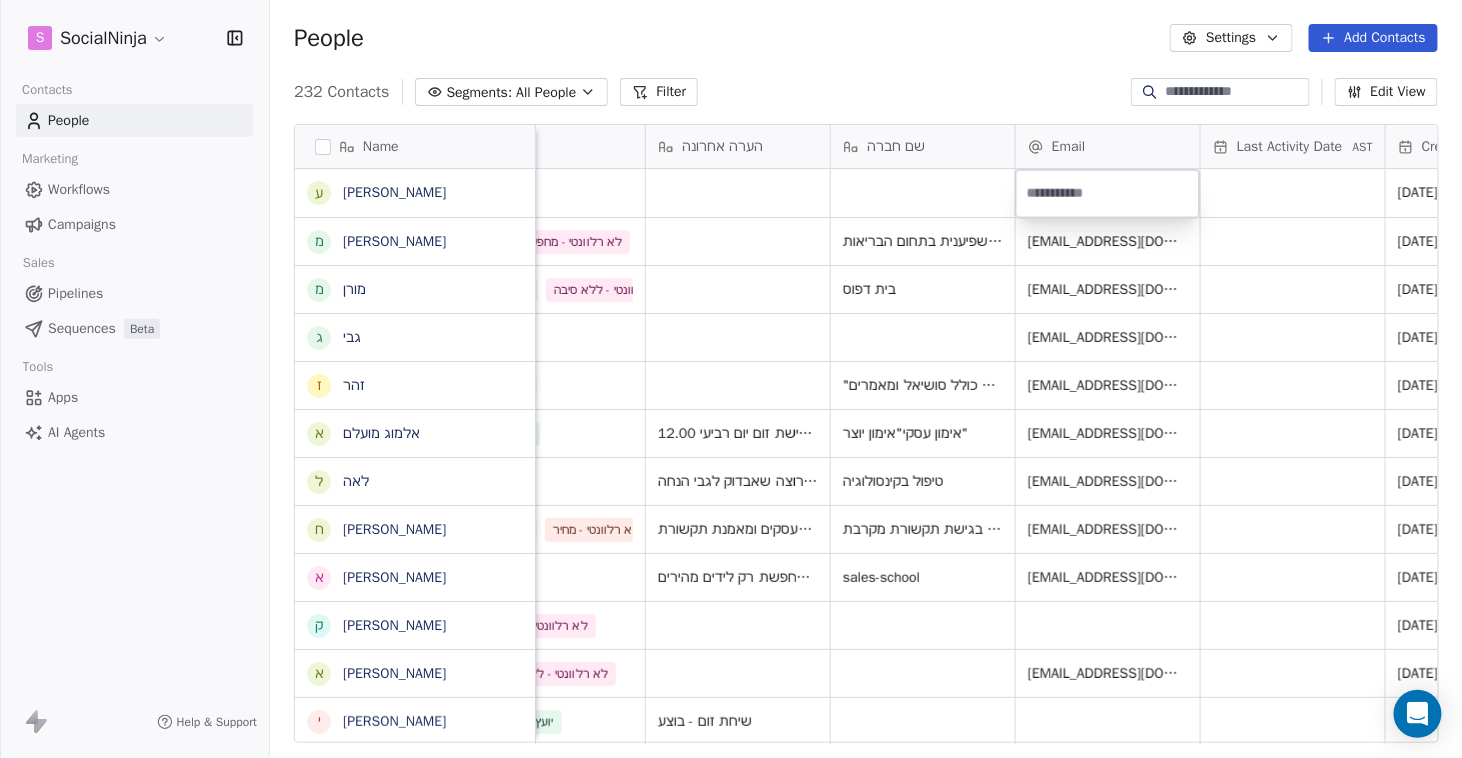 type on "**********" 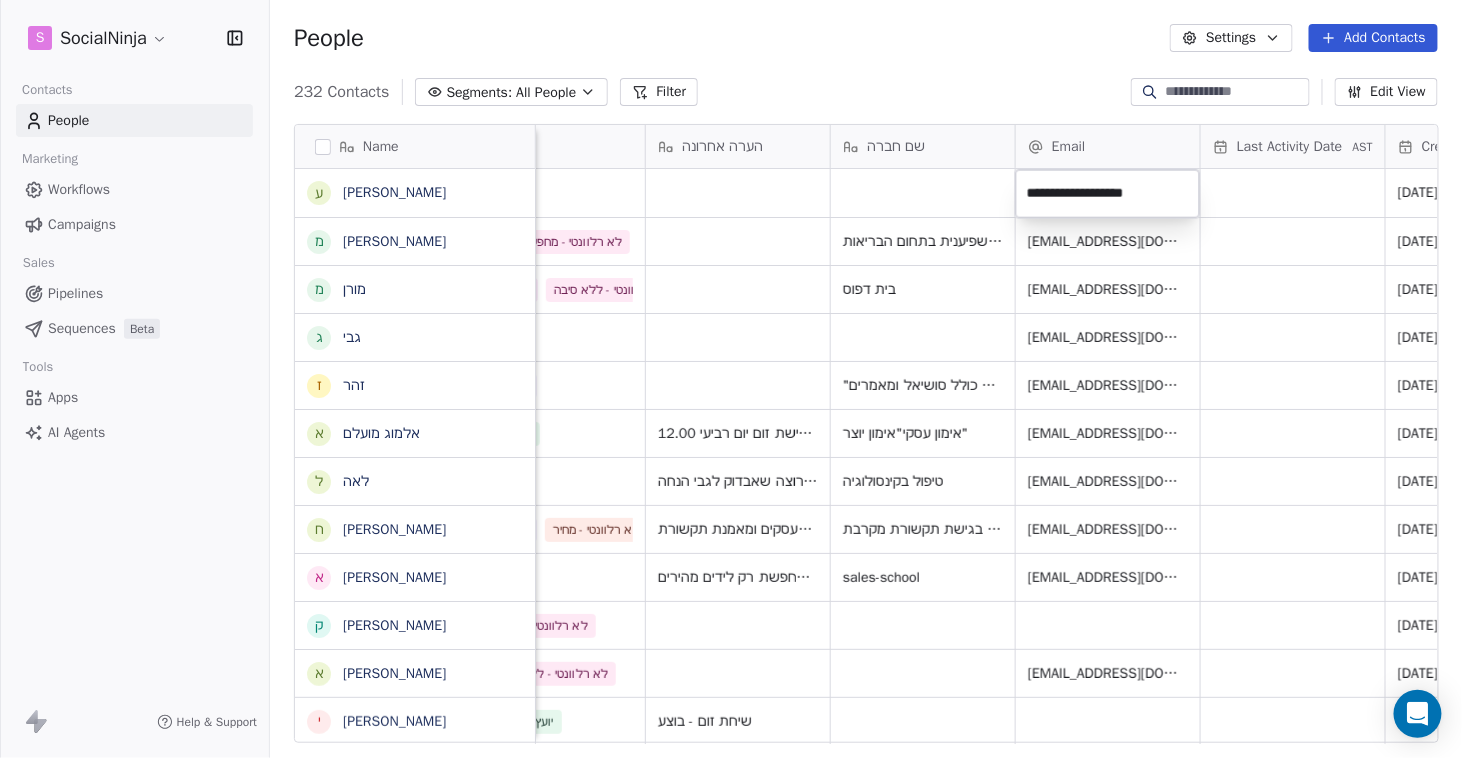 click on "S SocialNinja Contacts People Marketing Workflows Campaigns Sales Pipelines Sequences Beta Tools Apps AI Agents Help & Support People Settings  Add Contacts 232 Contacts Segments: All People Filter  Edit View Tag Add to Sequence Export Name ע [PERSON_NAME] מ [PERSON_NAME] מ [PERSON_NAME] ג גבי ז [PERSON_NAME] א [PERSON_NAME] ל [PERSON_NAME] ח [PERSON_NAME] א [PERSON_NAME] ק [PERSON_NAME] א [PERSON_NAME] י [PERSON_NAME] ל [PERSON_NAME] ו [PERSON_NAME] א [PERSON_NAME] ש שלי [PERSON_NAME] ל [PERSON_NAME] ח [PERSON_NAME] ה [PERSON_NAME] י [PERSON_NAME] ד [PERSON_NAME] נ [PERSON_NAME] ז [PERSON_NAME] ש [PERSON_NAME] ת [PERSON_NAME] ת [PERSON_NAME] ל [PERSON_NAME] א [PERSON_NAME] מ [PERSON_NAME] י [PERSON_NAME] ל [PERSON_NAME] Tel סוכן Tags הערה אחרונה שם חברה Email Last Activity Date AST Created Date AST מקור Email Marketing Consent Last Purchase Date AST 0533943313 [DATE] 12:55 PM Subscribed 0503057065 [PERSON_NAME] נשלח דוגמא [EMAIL_ADDRESS][DOMAIN_NAME]" at bounding box center (731, 379) 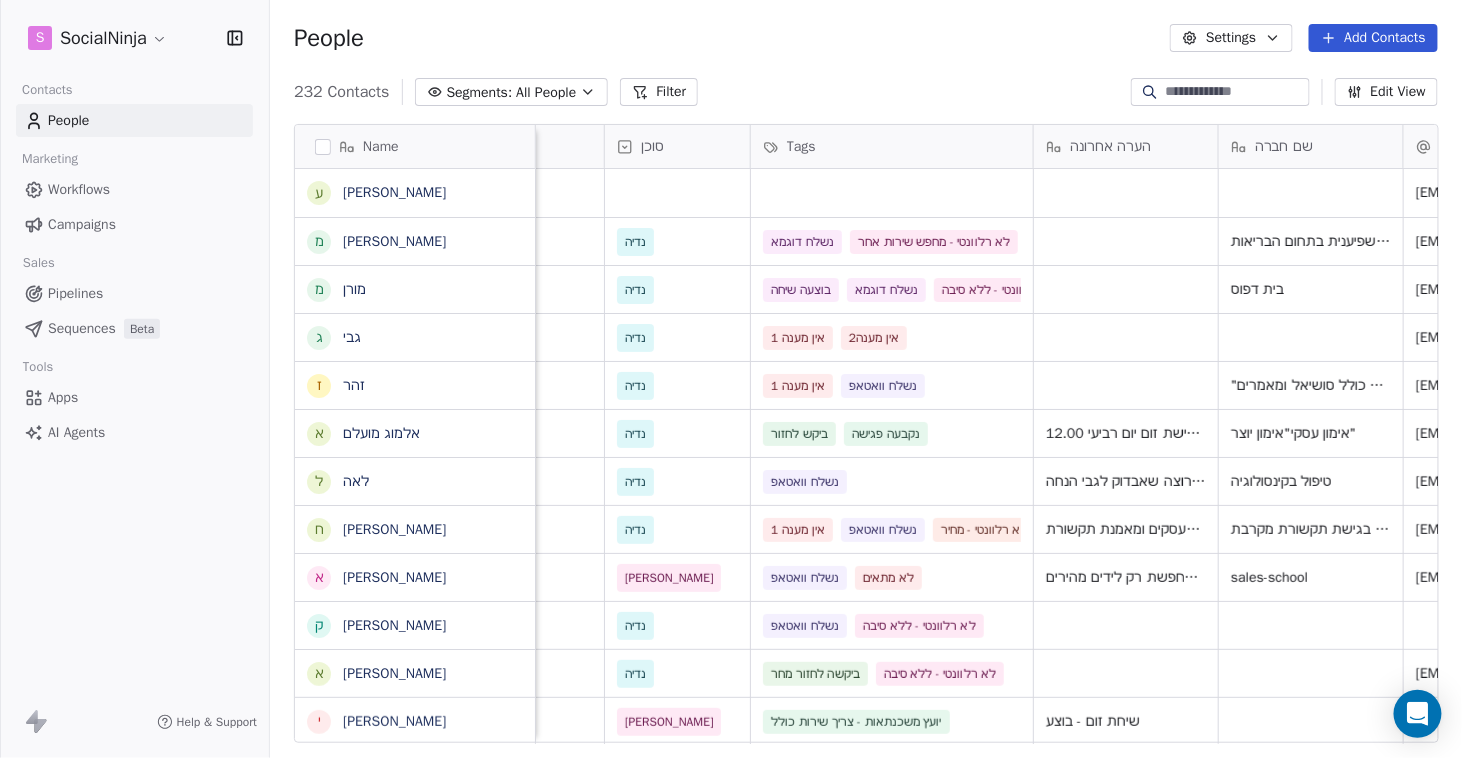 scroll, scrollTop: 0, scrollLeft: 26, axis: horizontal 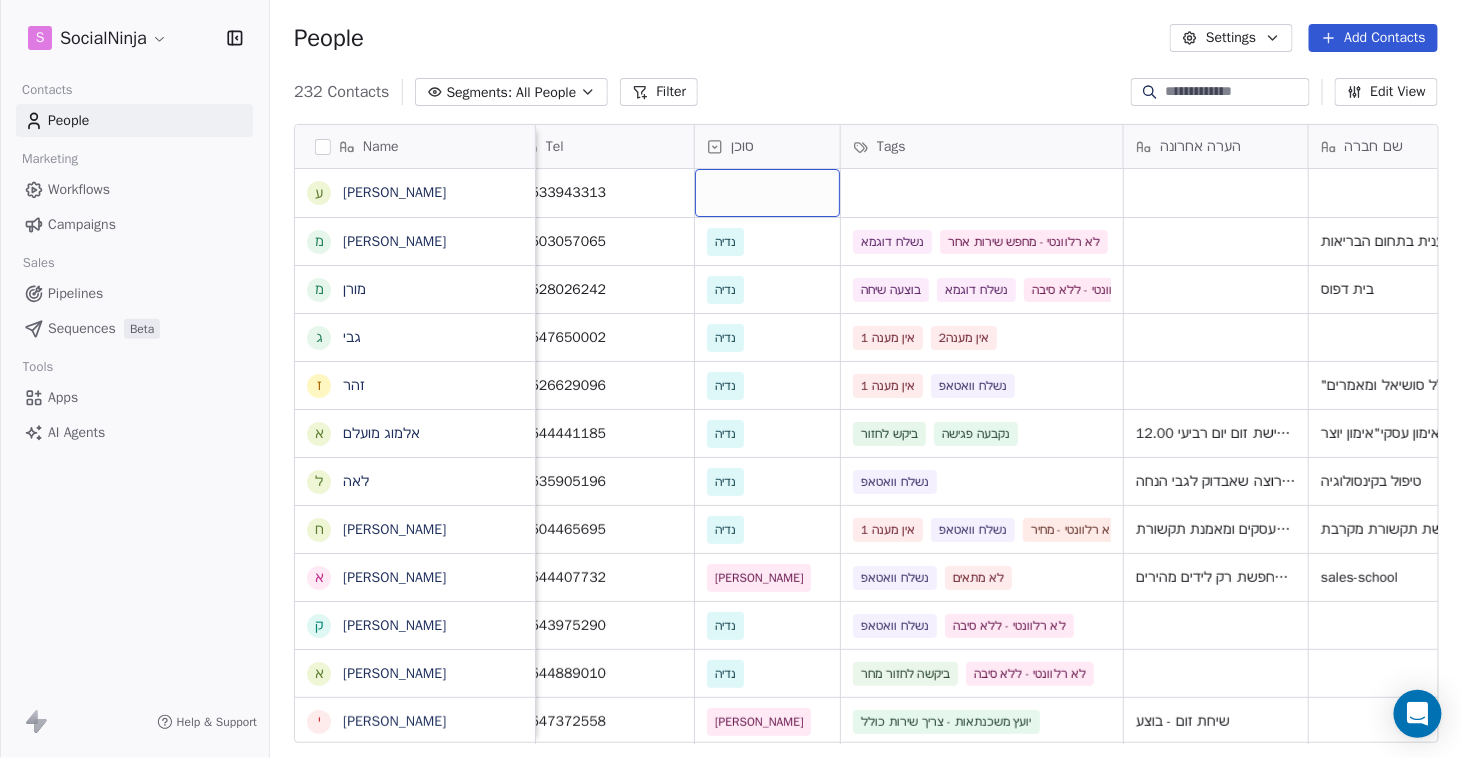 click at bounding box center [767, 193] 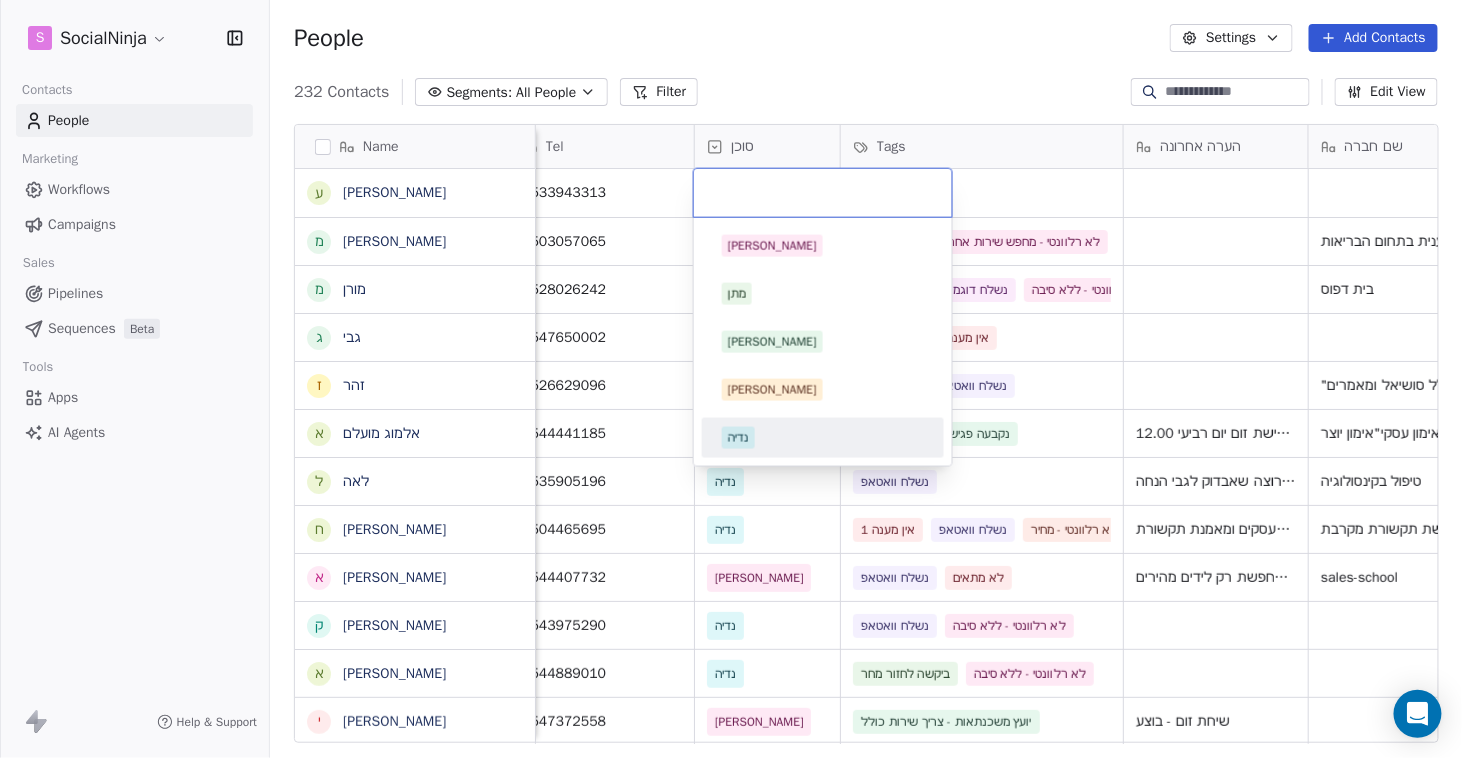 click on "נדיה" at bounding box center [738, 438] 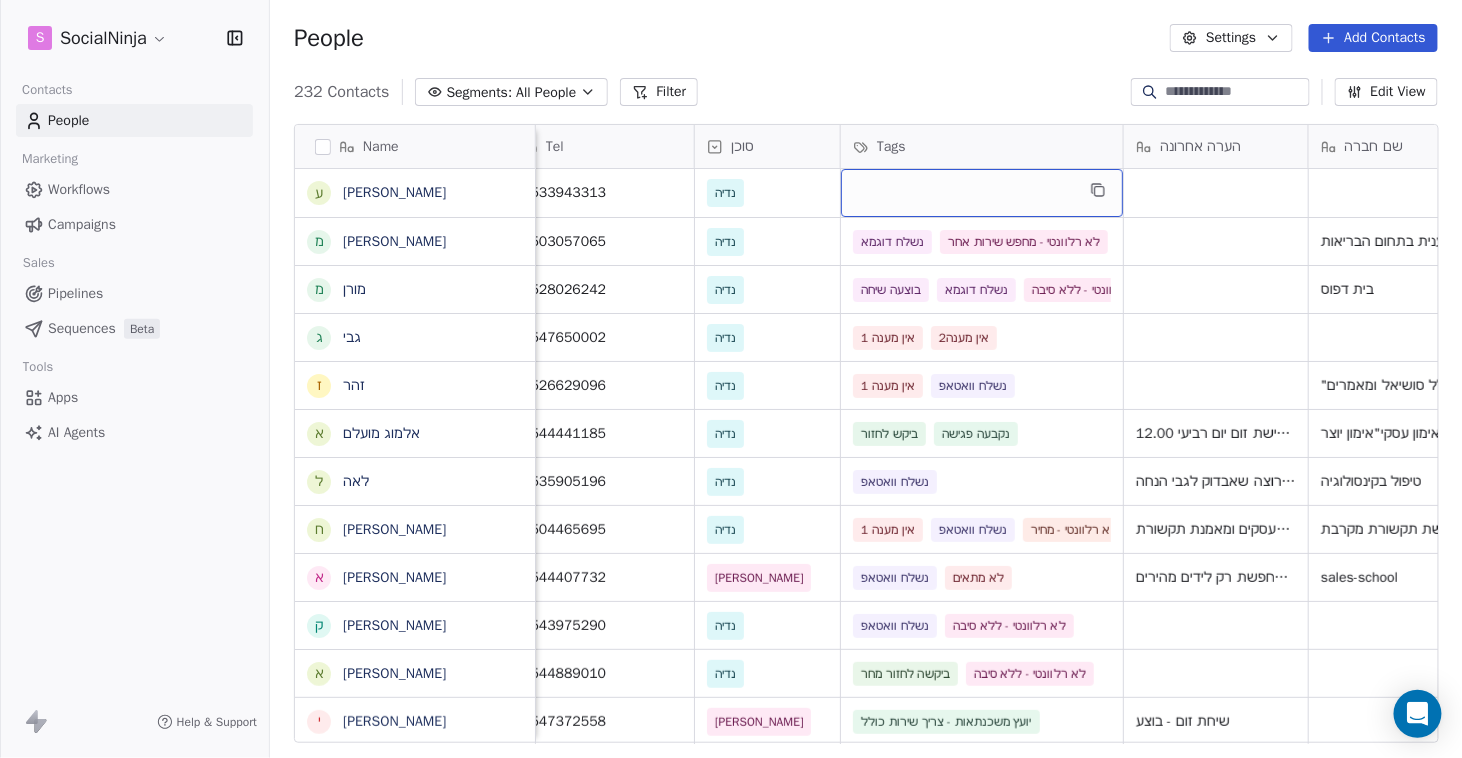 click at bounding box center (982, 193) 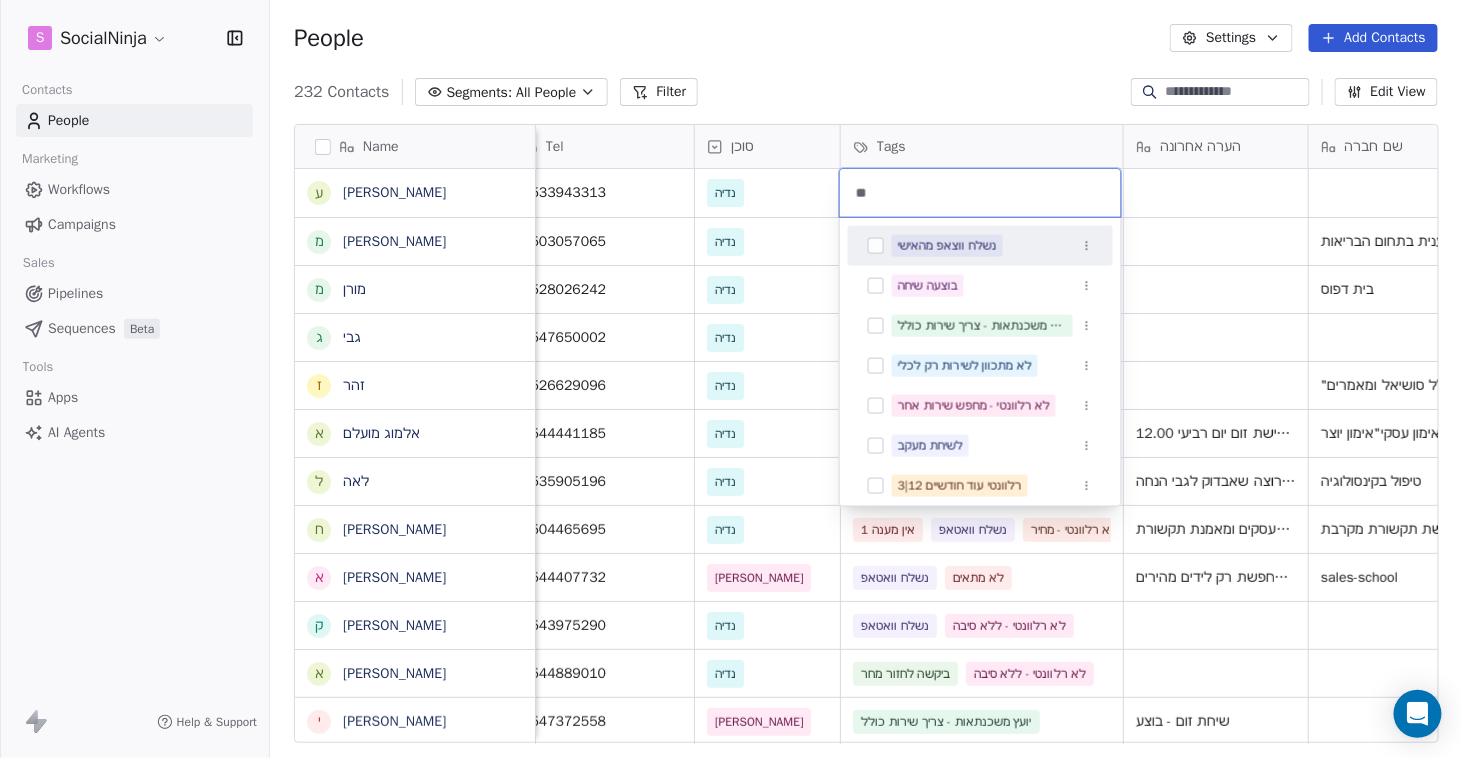 type on "*" 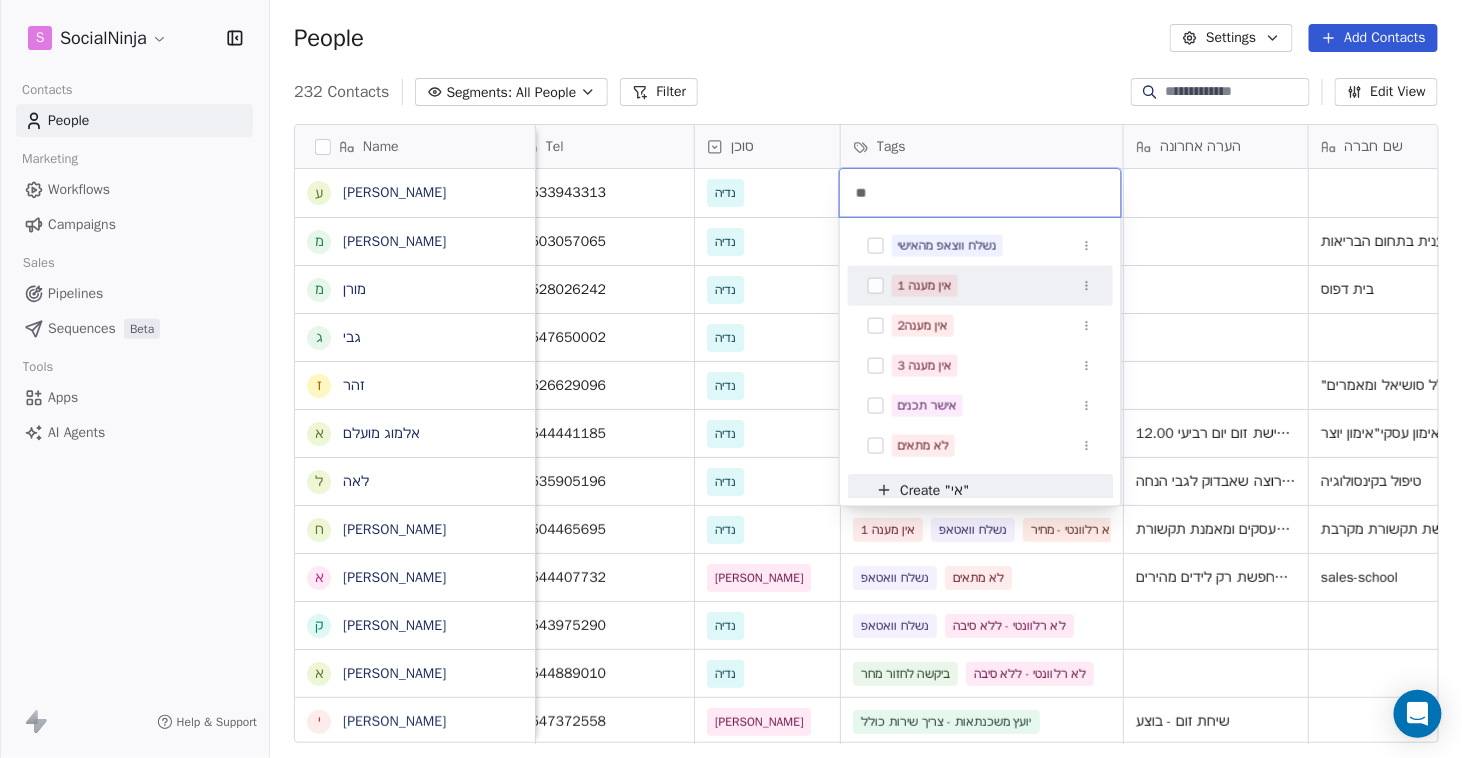 type on "**" 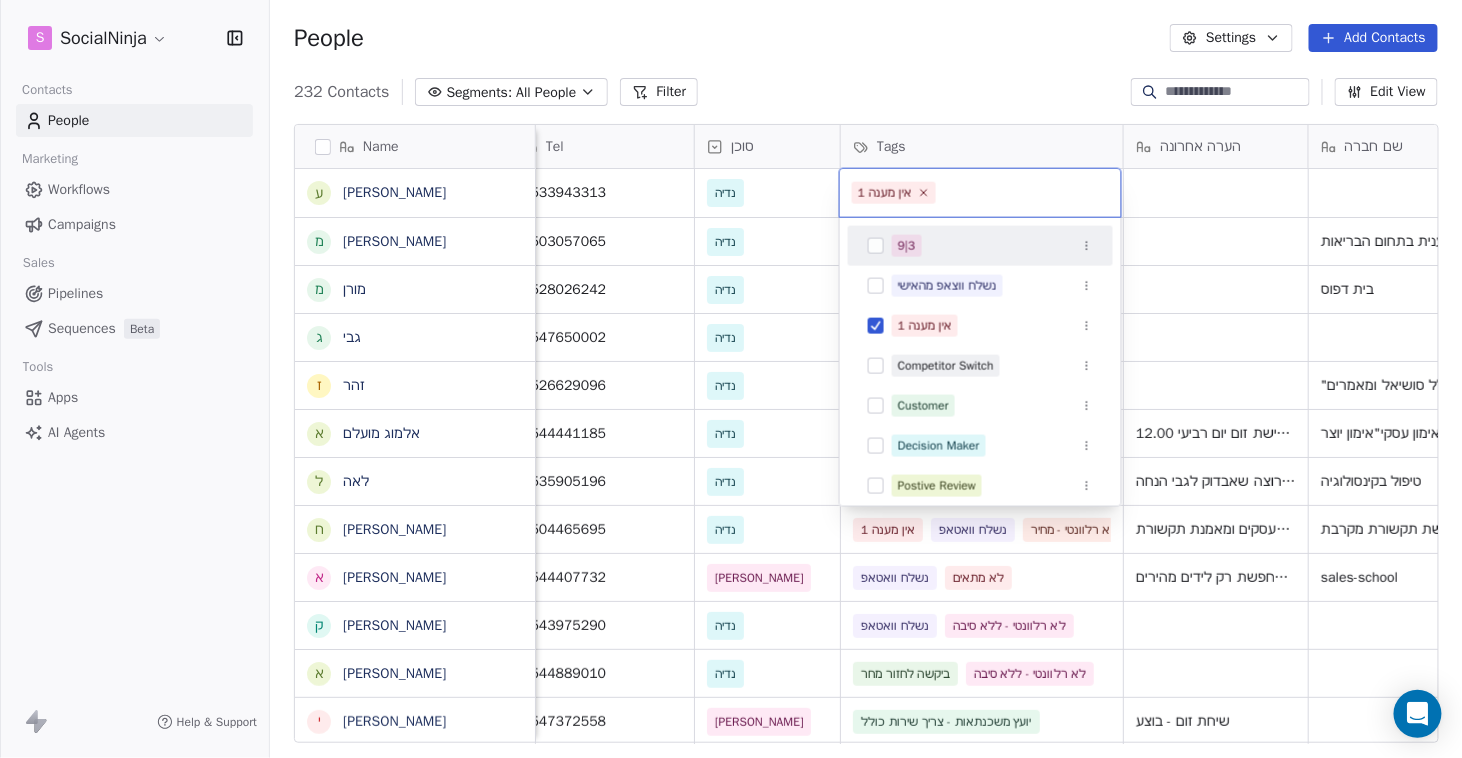 click on "S SocialNinja Contacts People Marketing Workflows Campaigns Sales Pipelines Sequences Beta Tools Apps AI Agents Help & Support People Settings  Add Contacts 232 Contacts Segments: All People Filter  Edit View Tag Add to Sequence Export Name ע [PERSON_NAME] מ [PERSON_NAME] מ [PERSON_NAME] ג גבי ז [PERSON_NAME] א [PERSON_NAME] ל [PERSON_NAME] ח [PERSON_NAME] א [PERSON_NAME] ק [PERSON_NAME] א [PERSON_NAME] י [PERSON_NAME] ל [PERSON_NAME] ו [PERSON_NAME] [PERSON_NAME] ש שלי [PERSON_NAME] ל [PERSON_NAME] ח [PERSON_NAME] ה [PERSON_NAME] י [PERSON_NAME] ד [PERSON_NAME] נ [PERSON_NAME] ז [PERSON_NAME] ש [PERSON_NAME] ת [PERSON_NAME] ת [PERSON_NAME] ל [PERSON_NAME] א [PERSON_NAME] מ [PERSON_NAME] י [PERSON_NAME] ל [PERSON_NAME] Tel סוכן Tags הערה אחרונה שם חברה Email Last Activity Date AST Created Date AST 0533943313 [PERSON_NAME] [EMAIL_ADDRESS][DOMAIN_NAME] [DATE] 12:55 PM 0503057065 [PERSON_NAME] נשלח דוגמא לא רלוונטי - מחפש שירות אחר 0528026242" at bounding box center [731, 379] 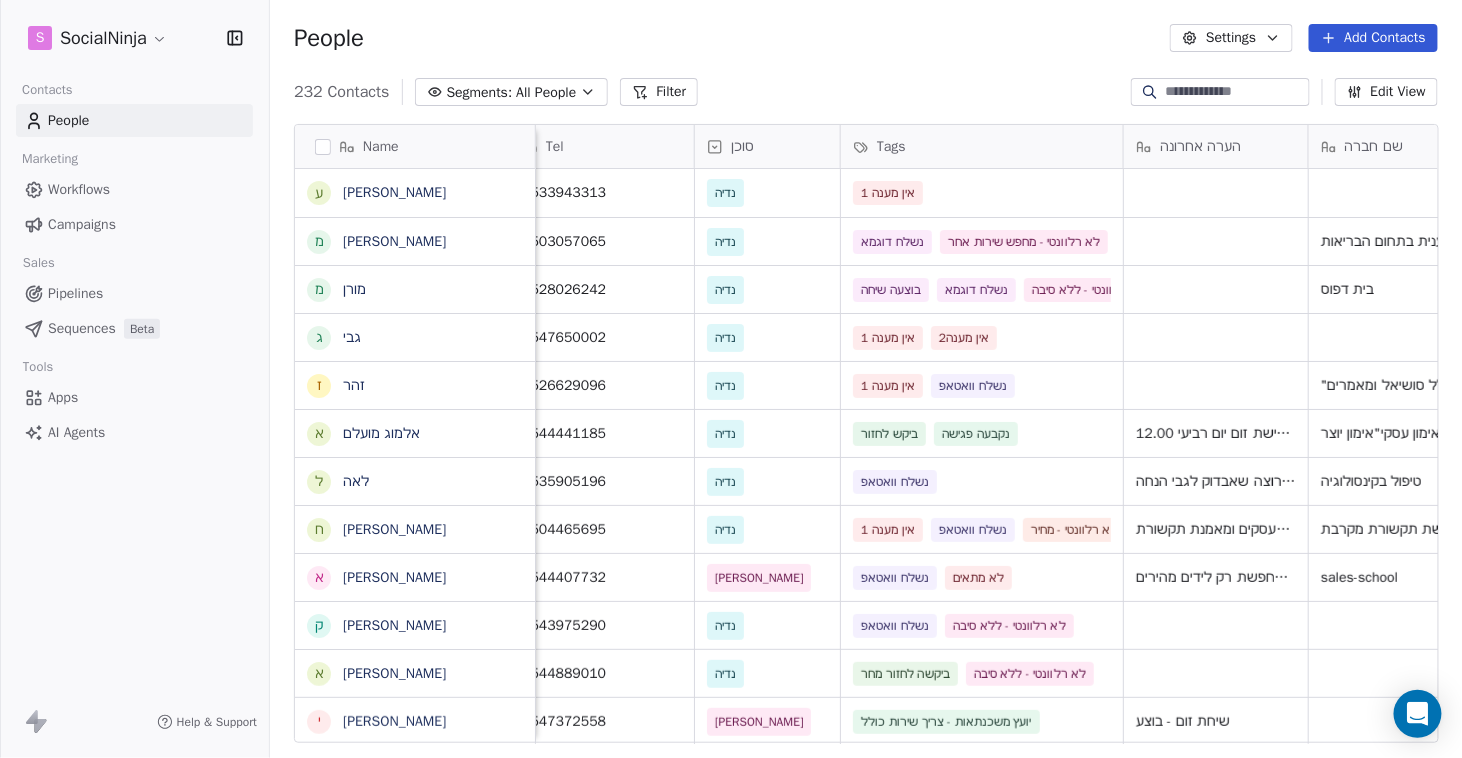 scroll, scrollTop: 0, scrollLeft: 0, axis: both 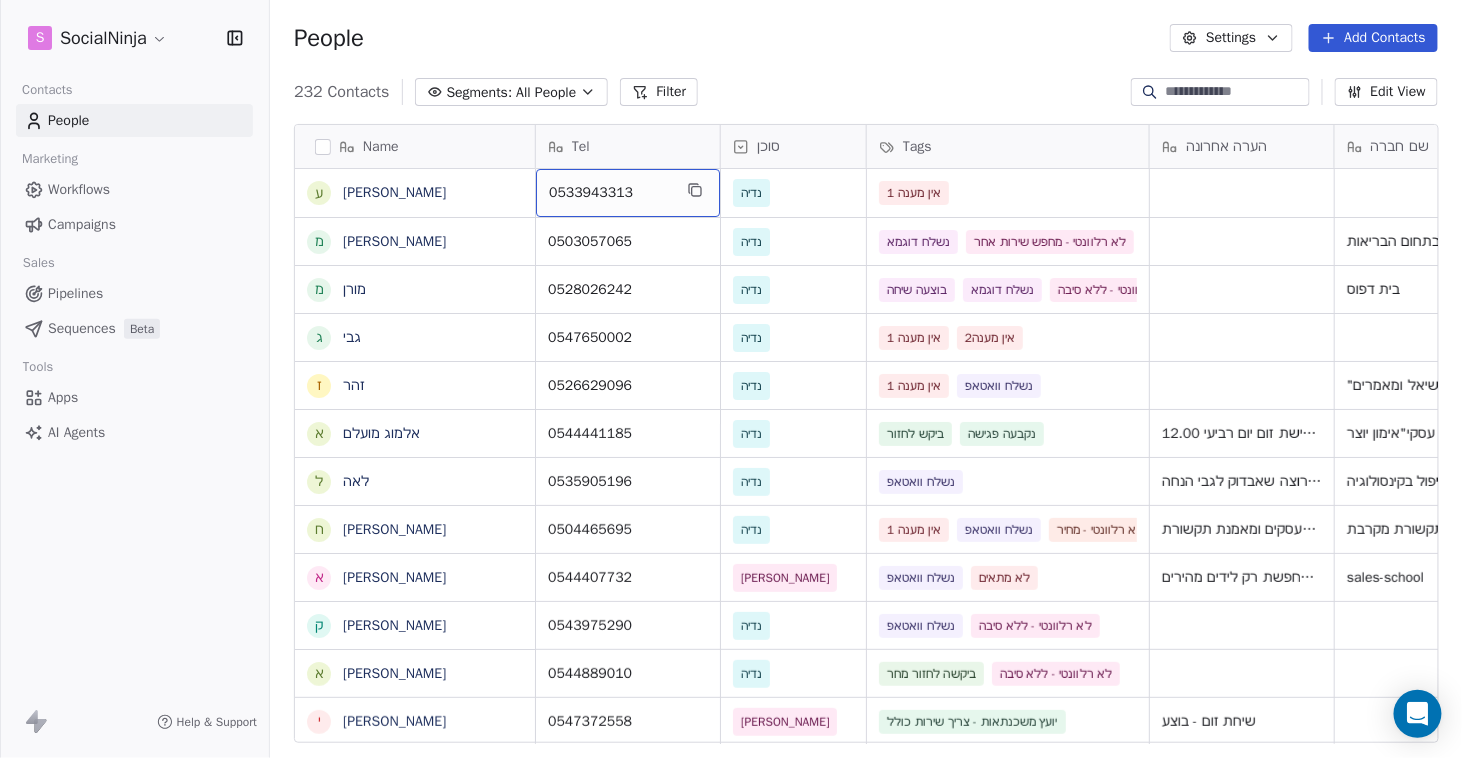 drag, startPoint x: 625, startPoint y: 193, endPoint x: 560, endPoint y: 193, distance: 65 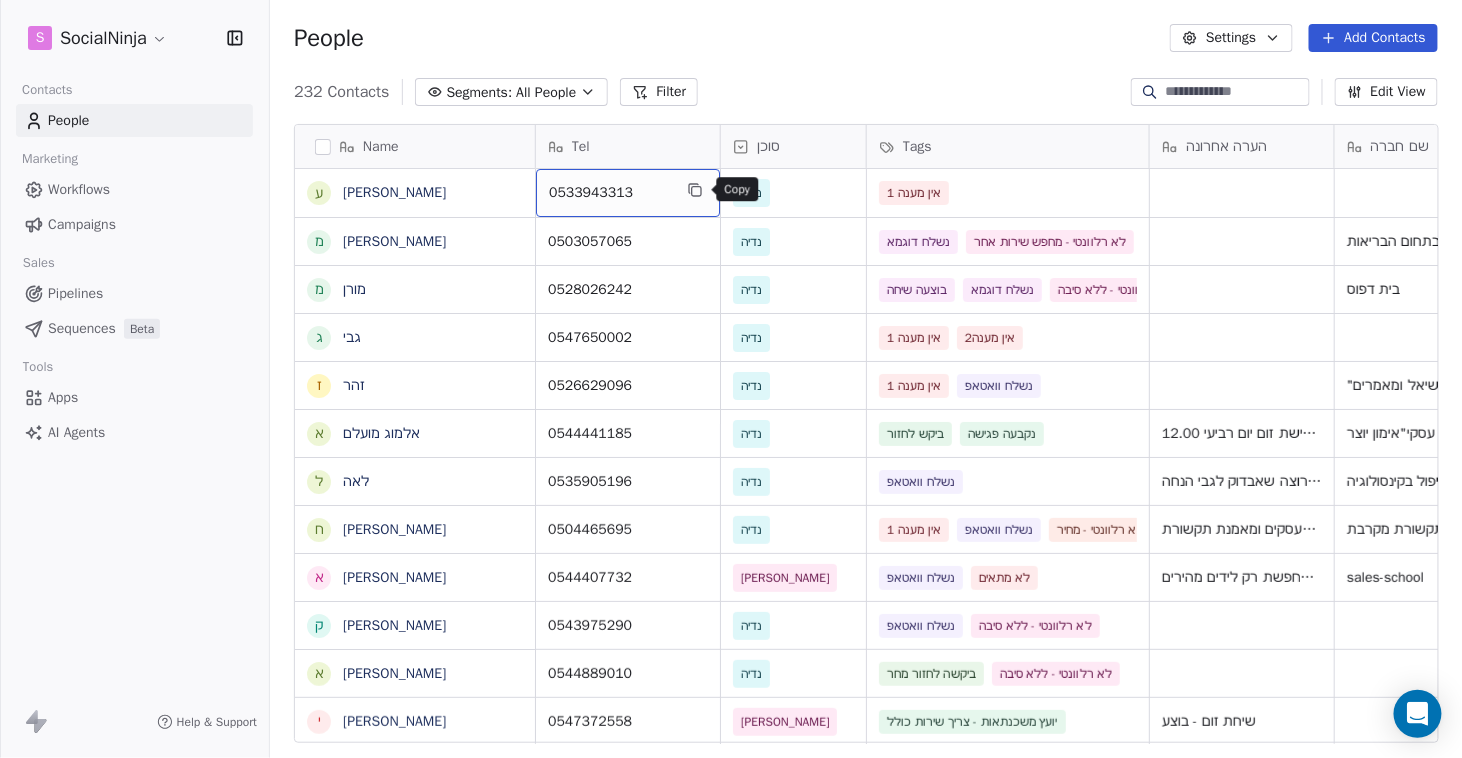 click 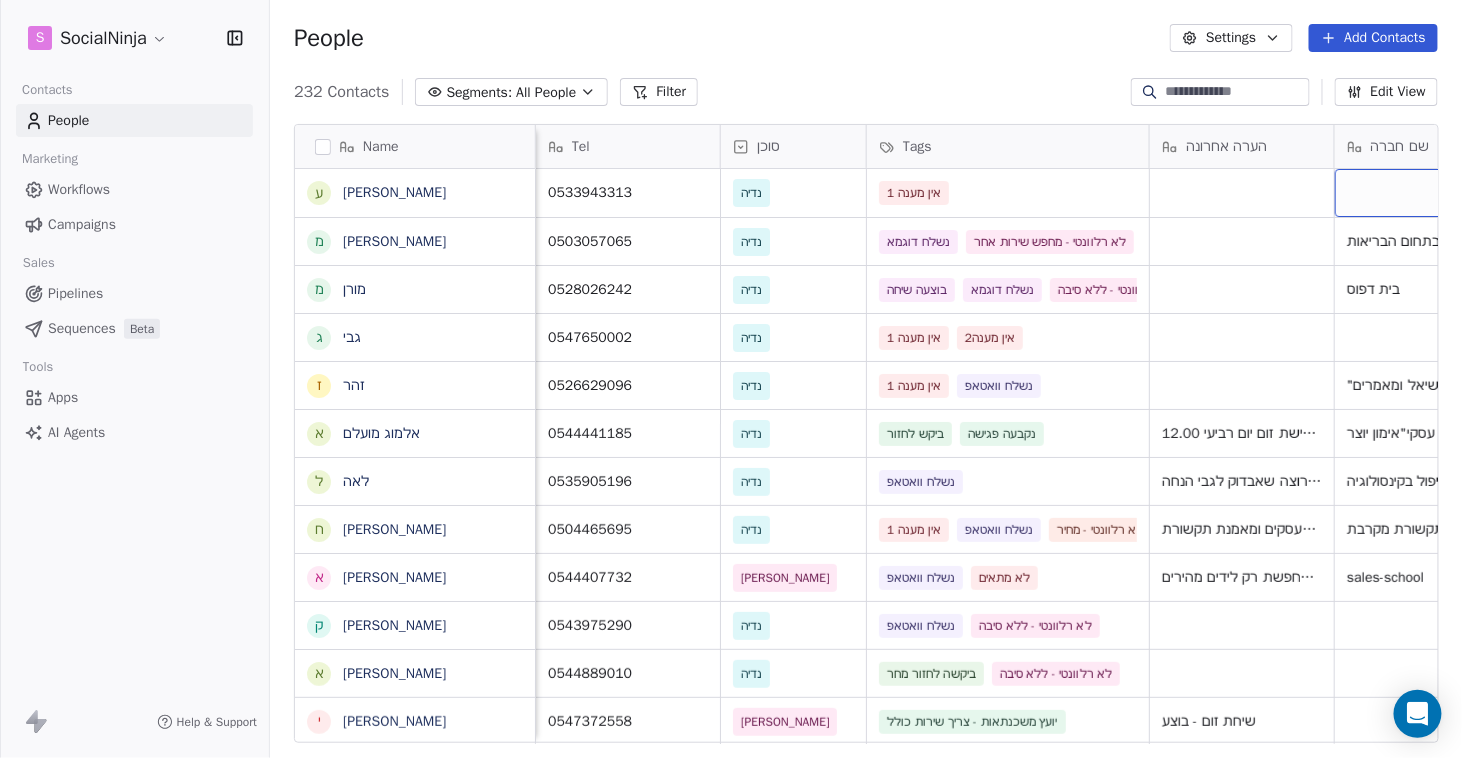 scroll, scrollTop: 0, scrollLeft: 95, axis: horizontal 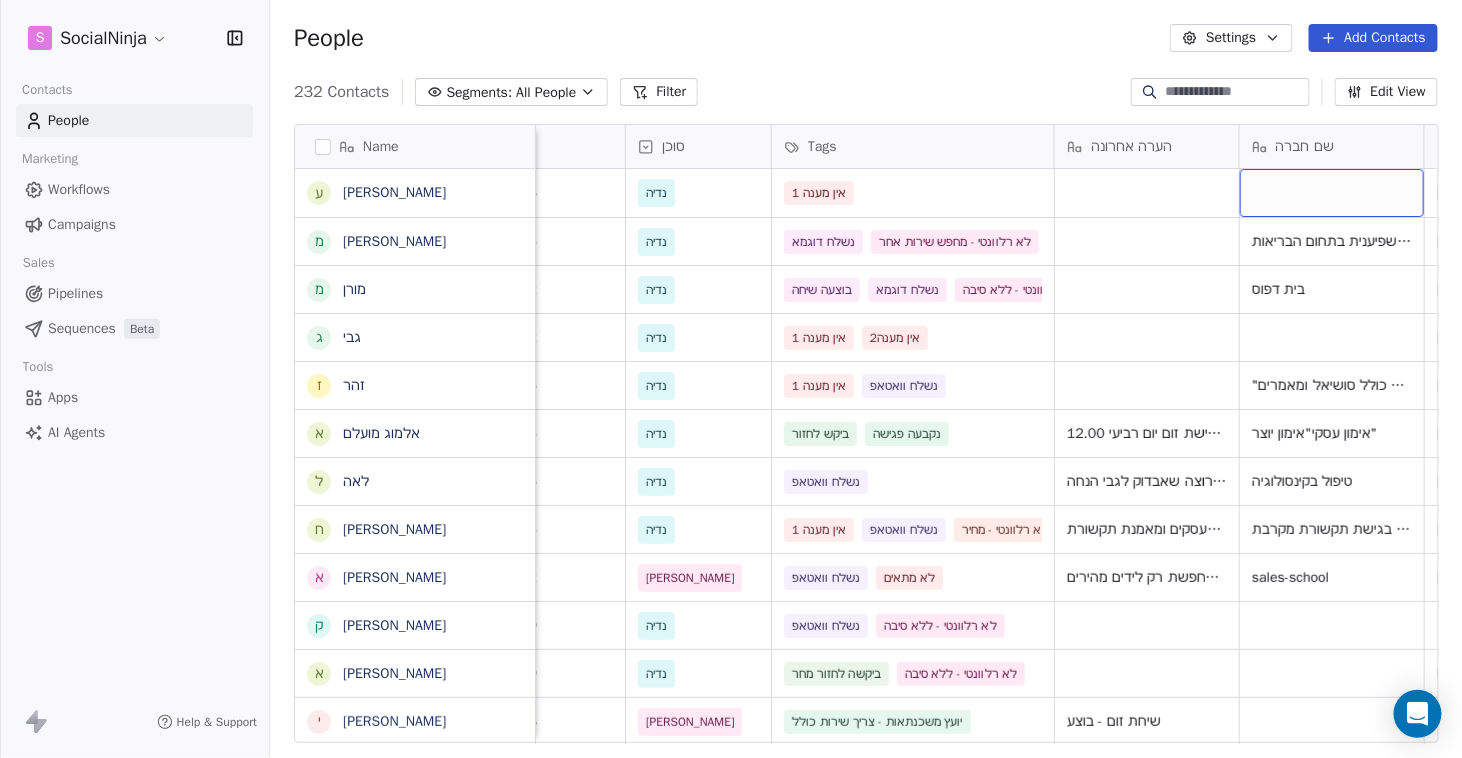 click at bounding box center [1332, 193] 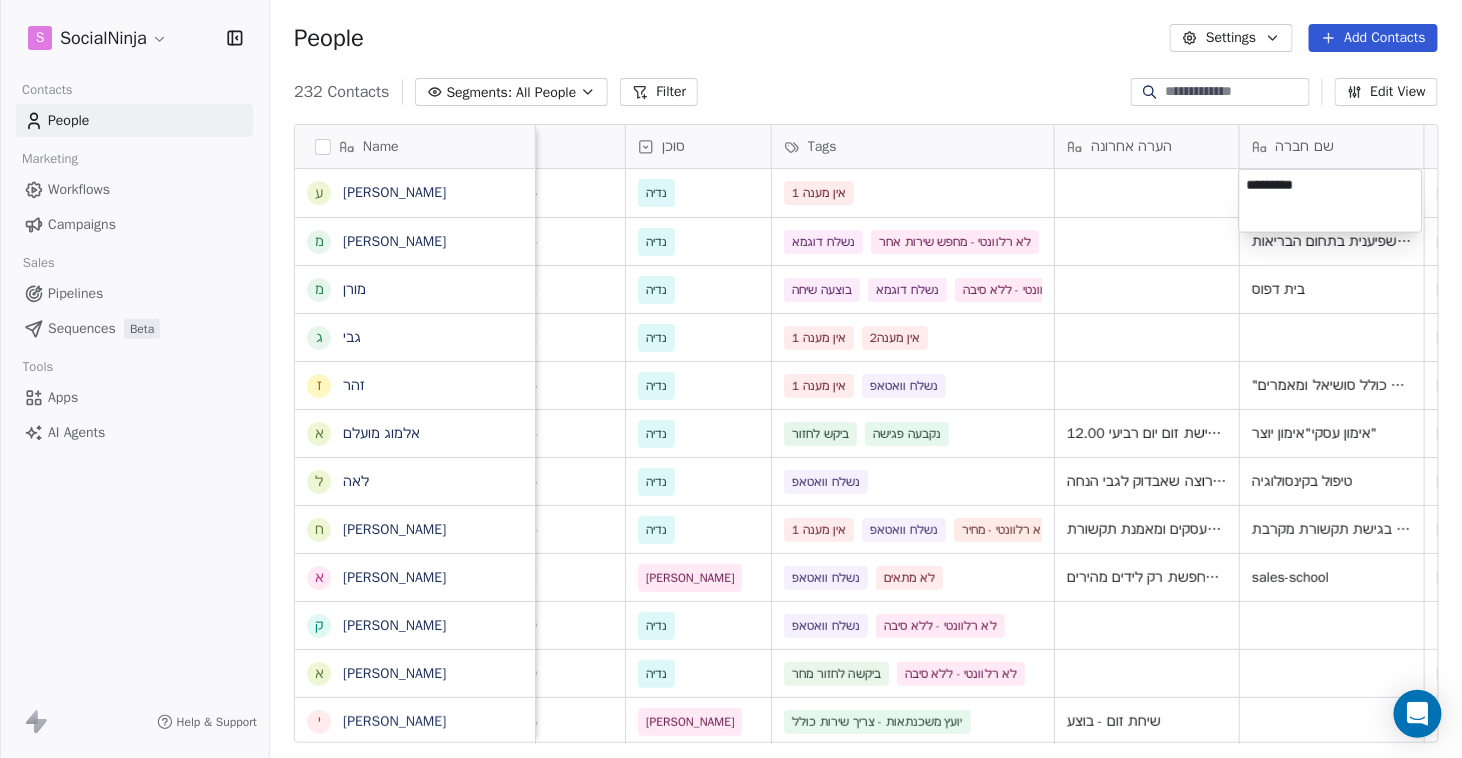 type on "**********" 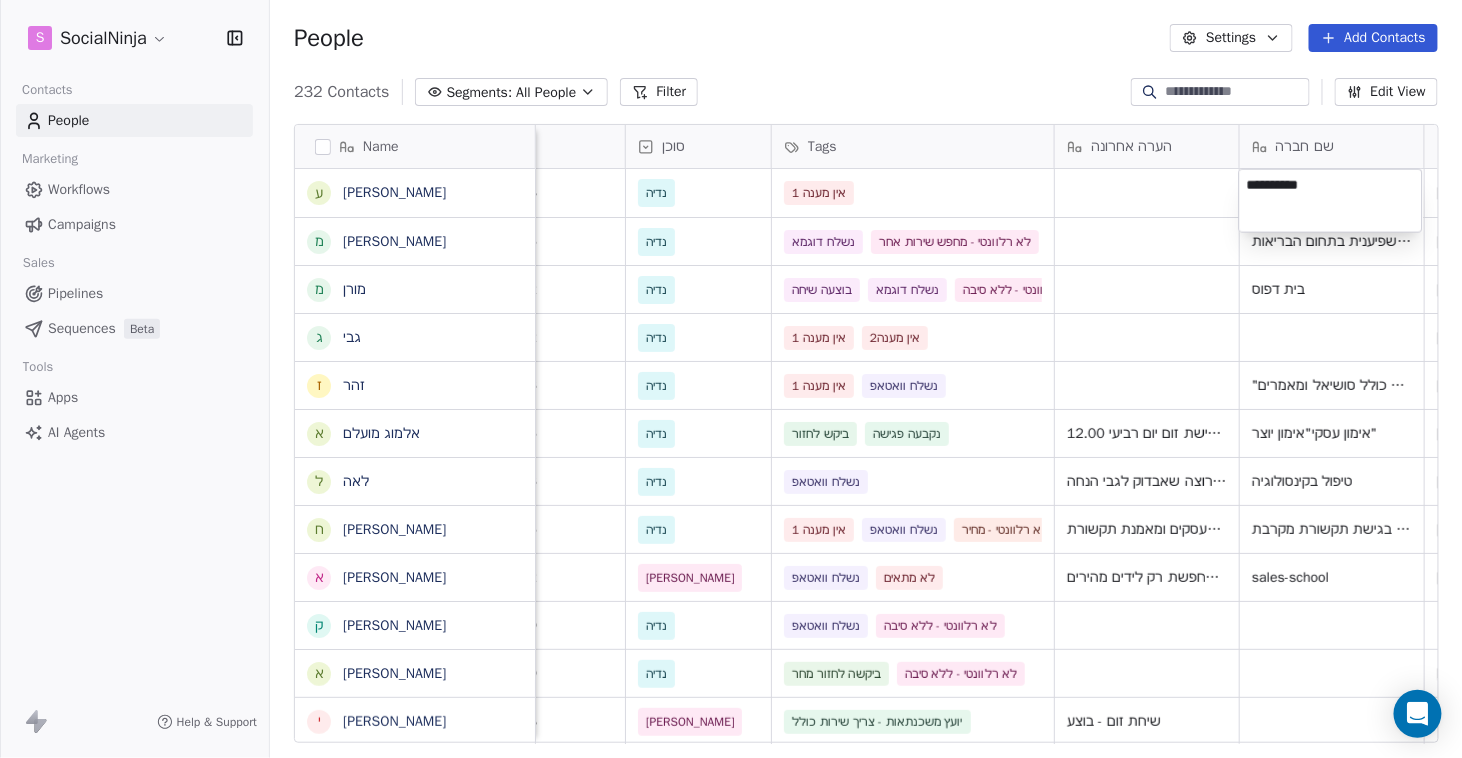click on "S SocialNinja Contacts People Marketing Workflows Campaigns Sales Pipelines Sequences Beta Tools Apps AI Agents Help & Support People Settings  Add Contacts 232 Contacts Segments: All People Filter  Edit View Tag Add to Sequence Export Name ע [PERSON_NAME] מ [PERSON_NAME] מ [PERSON_NAME] ג גבי ז [PERSON_NAME] א [PERSON_NAME] ל [PERSON_NAME] ח [PERSON_NAME] א [PERSON_NAME] ק [PERSON_NAME] א [PERSON_NAME] י [PERSON_NAME] ל [PERSON_NAME] ו [PERSON_NAME] א [PERSON_NAME] ש שלי [PERSON_NAME] ל [PERSON_NAME] ח [PERSON_NAME] ה [PERSON_NAME] י [PERSON_NAME] ד [PERSON_NAME] נ [PERSON_NAME] ז [PERSON_NAME] ש [PERSON_NAME] ת [PERSON_NAME] ת [PERSON_NAME] ל [PERSON_NAME] א [PERSON_NAME] מ [PERSON_NAME] י [PERSON_NAME] ל [PERSON_NAME] Tel סוכן Tags הערה אחרונה שם חברה Email Last Activity Date AST Created Date AST מקור 0533943313 [PERSON_NAME] אין מענה 1 [EMAIL_ADDRESS][DOMAIN_NAME] [DATE] 12:55 PM 0503057065 [PERSON_NAME] נשלח דוגמא [EMAIL_ADDRESS][DOMAIN_NAME] 0528026242" at bounding box center [731, 379] 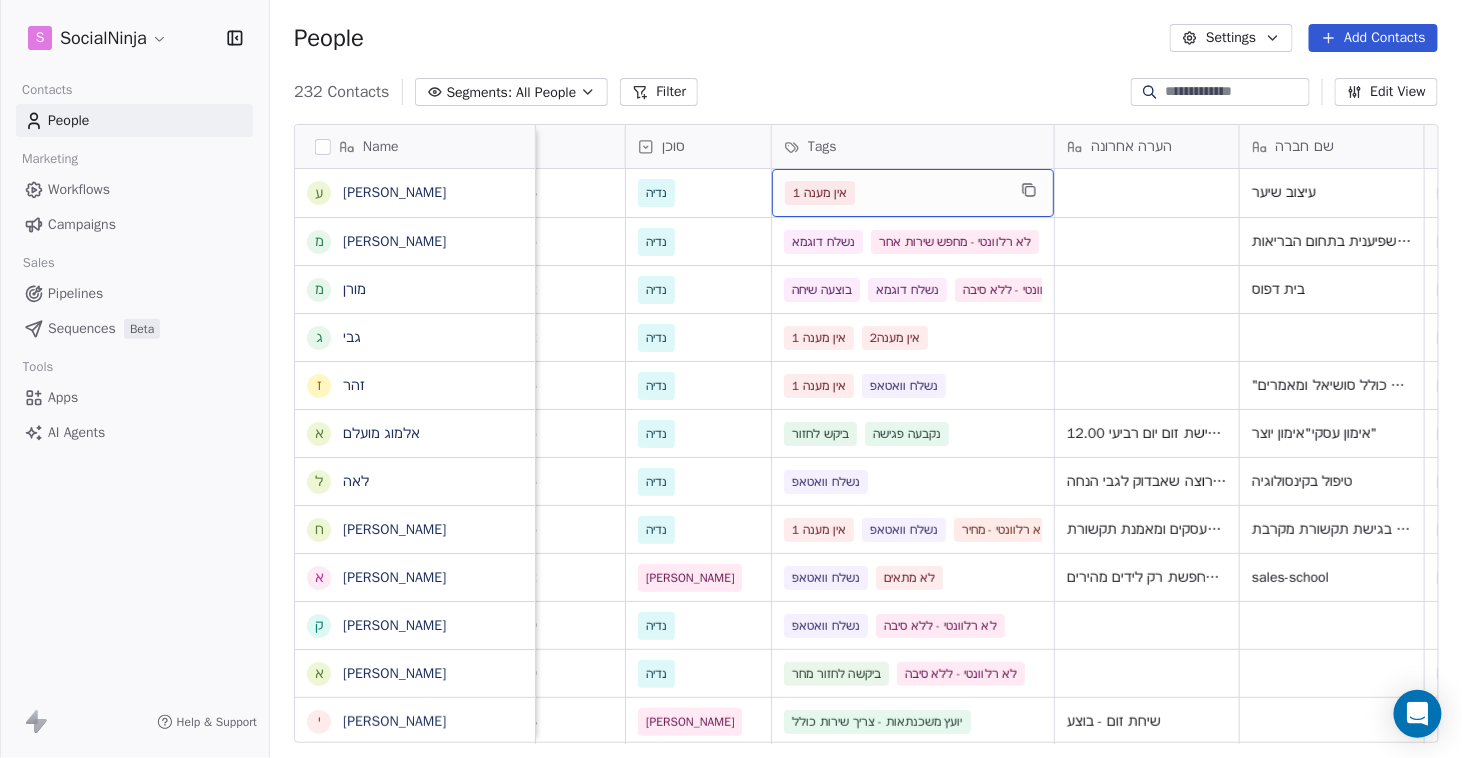 click on "אין מענה 1" at bounding box center [895, 193] 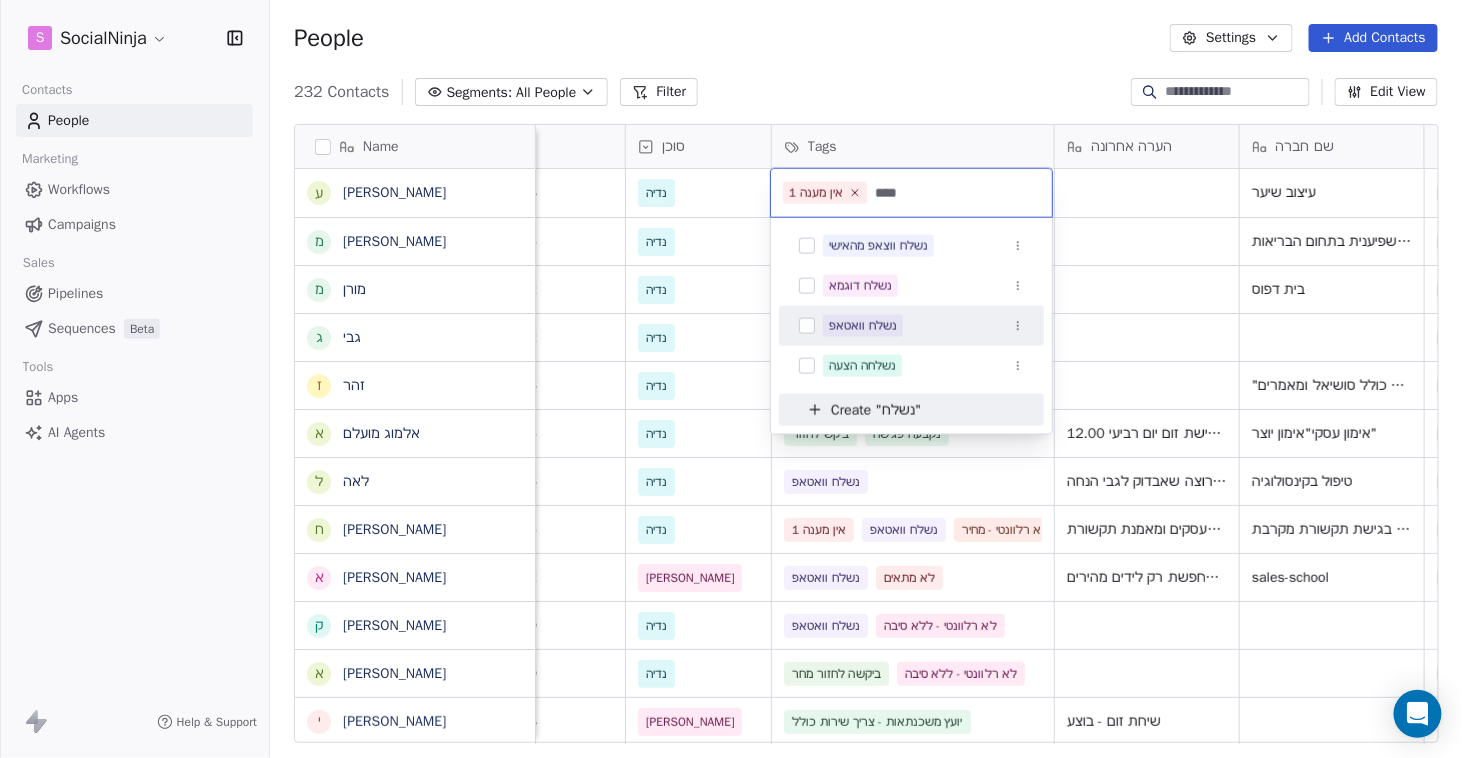 type on "****" 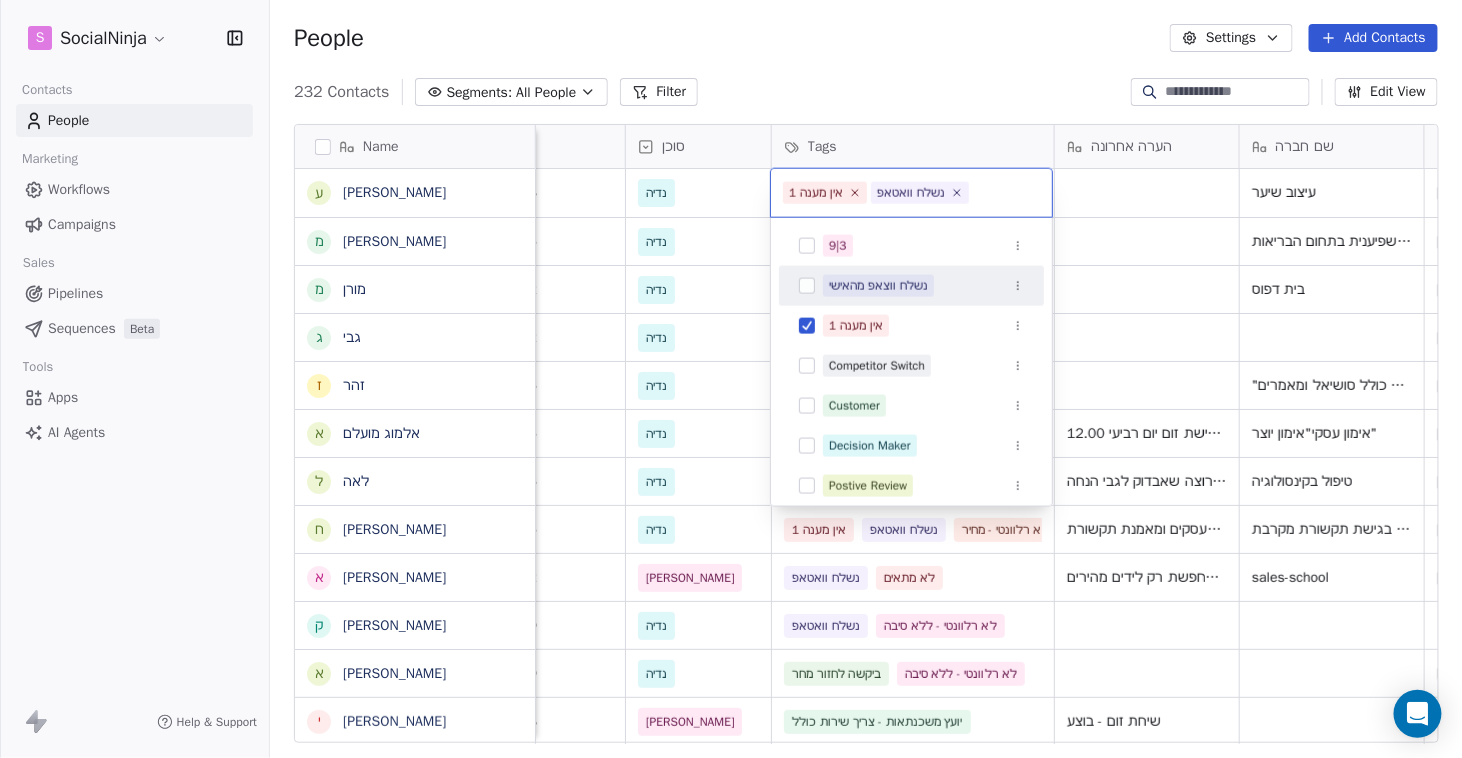 click on "S SocialNinja Contacts People Marketing Workflows Campaigns Sales Pipelines Sequences Beta Tools Apps AI Agents Help & Support People Settings  Add Contacts 232 Contacts Segments: All People Filter  Edit View Tag Add to Sequence Export Name ע [PERSON_NAME] מ [PERSON_NAME] מ [PERSON_NAME] ג גבי ז [PERSON_NAME] א [PERSON_NAME] ל [PERSON_NAME] ח [PERSON_NAME] א [PERSON_NAME] ק [PERSON_NAME] א [PERSON_NAME] י [PERSON_NAME] ל [PERSON_NAME] ו [PERSON_NAME] א [PERSON_NAME] ש שלי י [PERSON_NAME] ל [PERSON_NAME] ח [PERSON_NAME] ה [PERSON_NAME] י [PERSON_NAME] ד [PERSON_NAME] נ [PERSON_NAME] ז [PERSON_NAME] ש [PERSON_NAME] ת [PERSON_NAME] ת [PERSON_NAME] ל [PERSON_NAME] א [PERSON_NAME] מ [PERSON_NAME] י [PERSON_NAME] ל [PERSON_NAME] Tel סוכן Tags הערה אחרונה שם חברה Email Last Activity Date AST Created Date AST מקור 0533943313 [PERSON_NAME] אין מענה 1 עיצוב שיער [EMAIL_ADDRESS][DOMAIN_NAME] [DATE] 12:55 PM 0503057065 [PERSON_NAME] נשלח דוגמא 0528026242" at bounding box center [731, 379] 